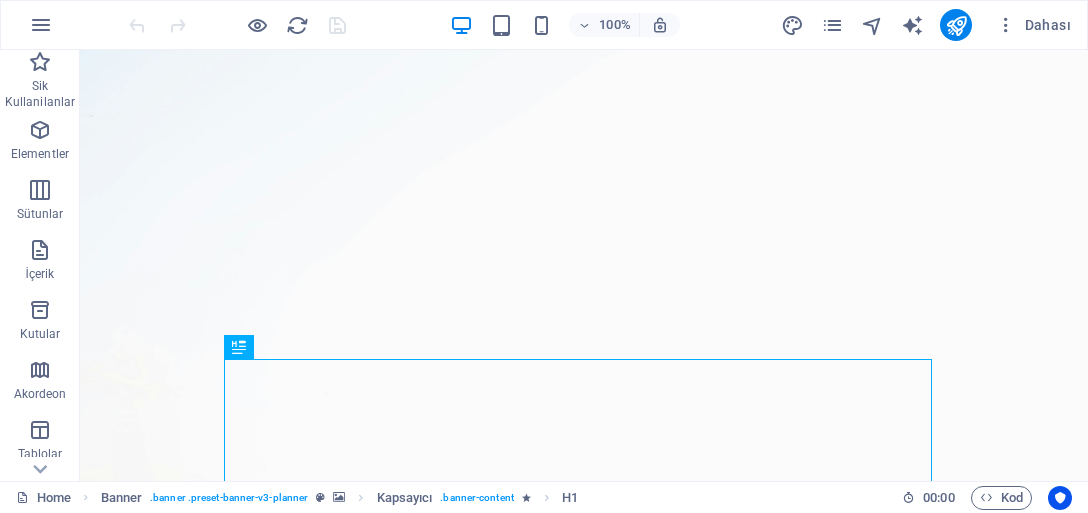 scroll, scrollTop: 0, scrollLeft: 0, axis: both 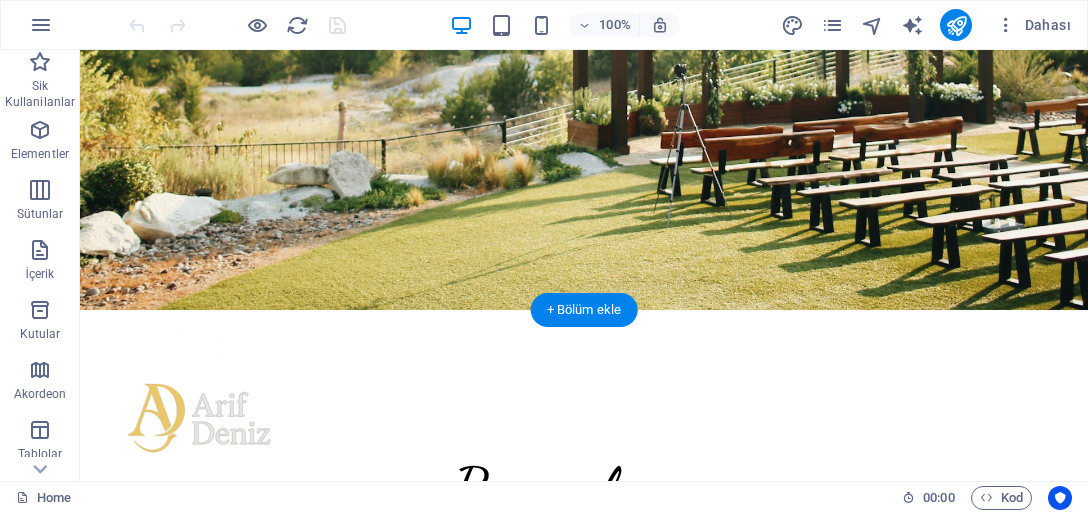click at bounding box center (584, -140) 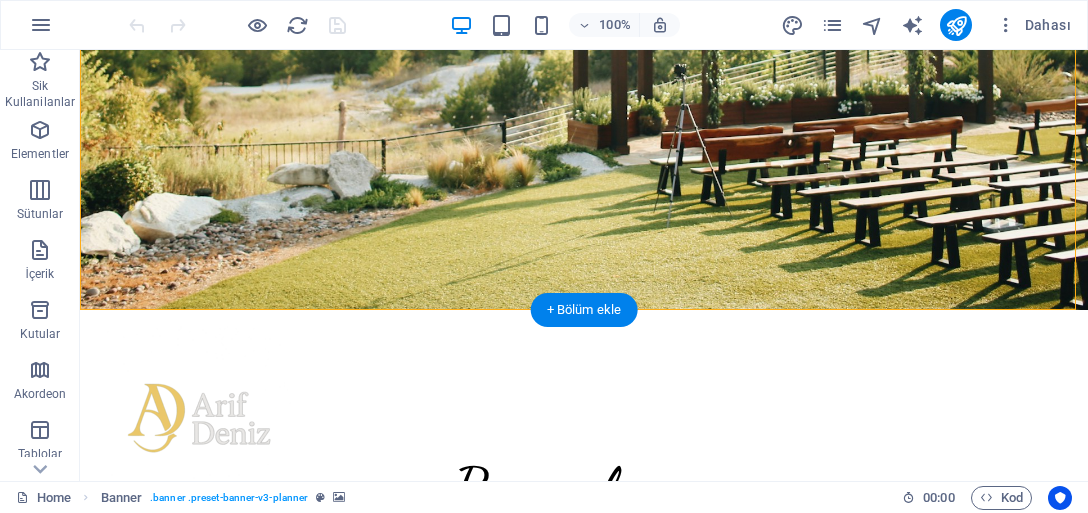 click at bounding box center (584, -140) 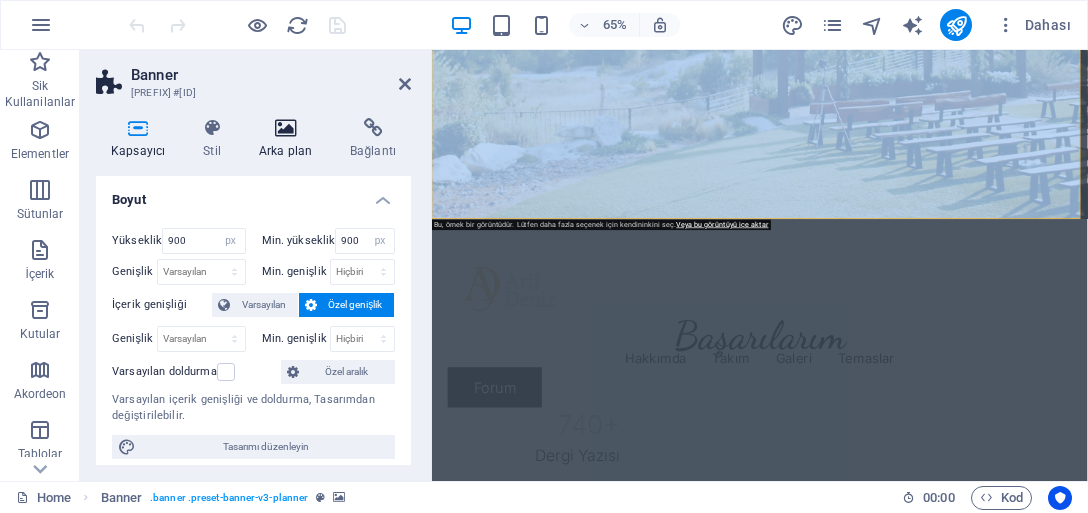 click on "Arka plan" at bounding box center (289, 139) 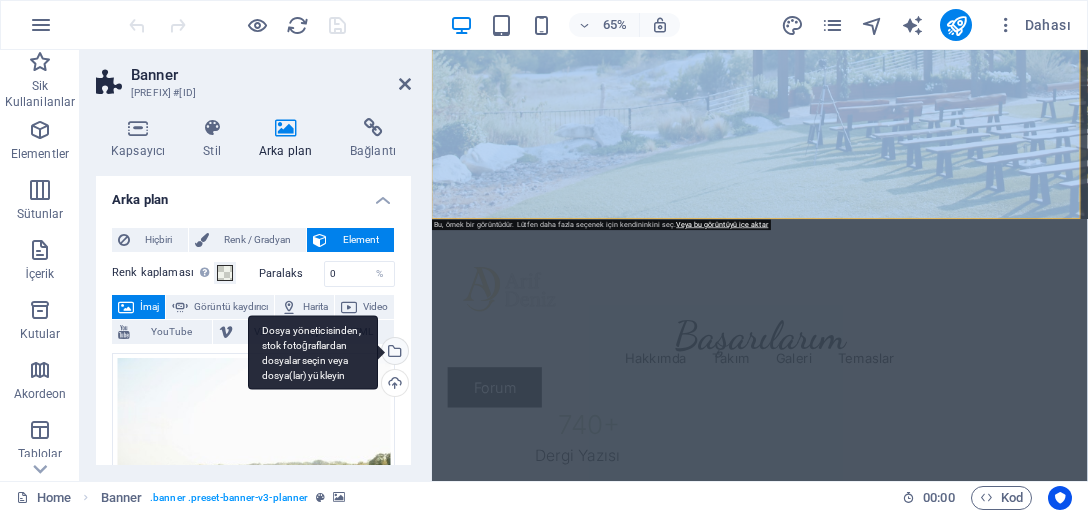 click on "Dosya yöneticisinden, stok fotoğraflardan dosyalar seçin veya dosya(lar) yükleyin" at bounding box center (393, 353) 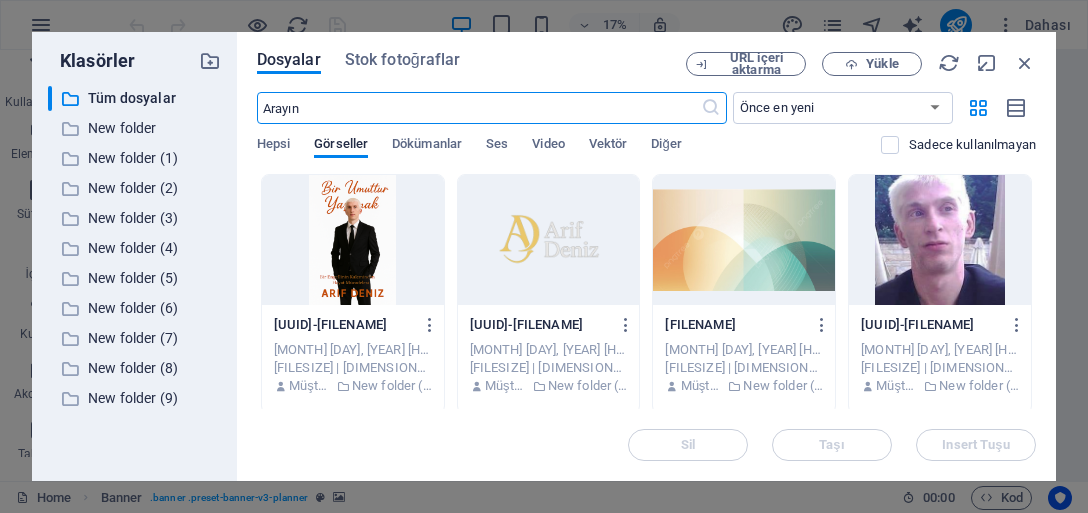 click at bounding box center (744, 240) 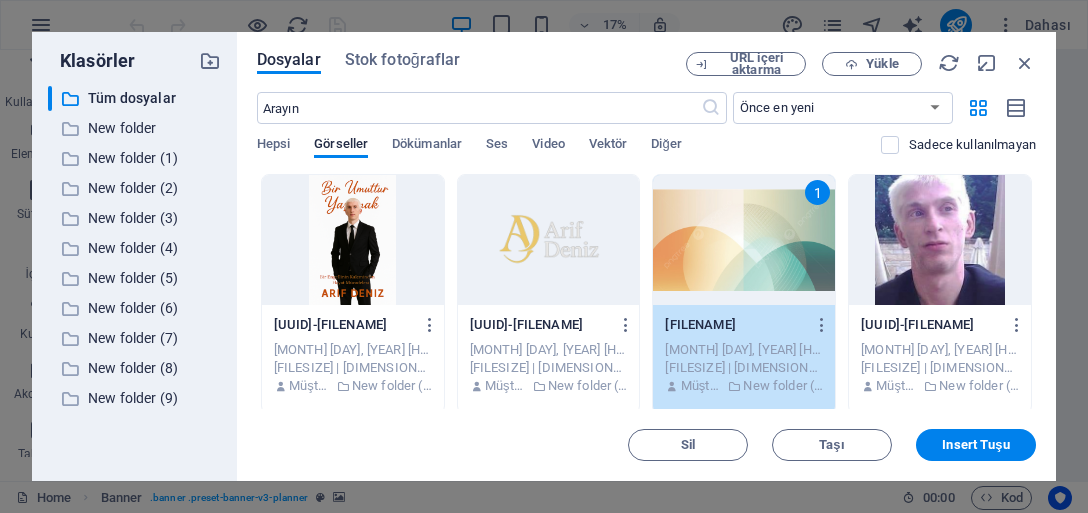 click on "1" at bounding box center (744, 240) 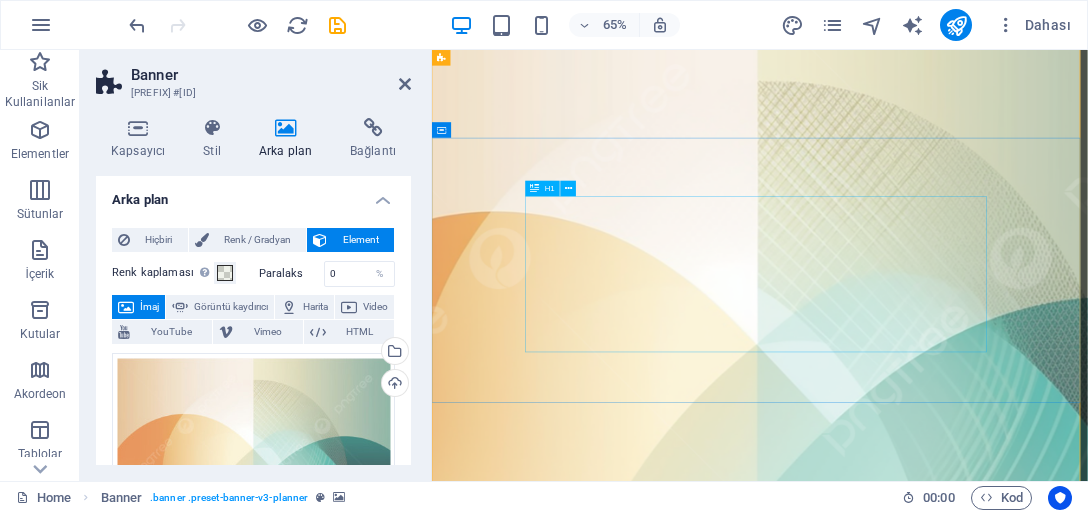 scroll, scrollTop: 0, scrollLeft: 0, axis: both 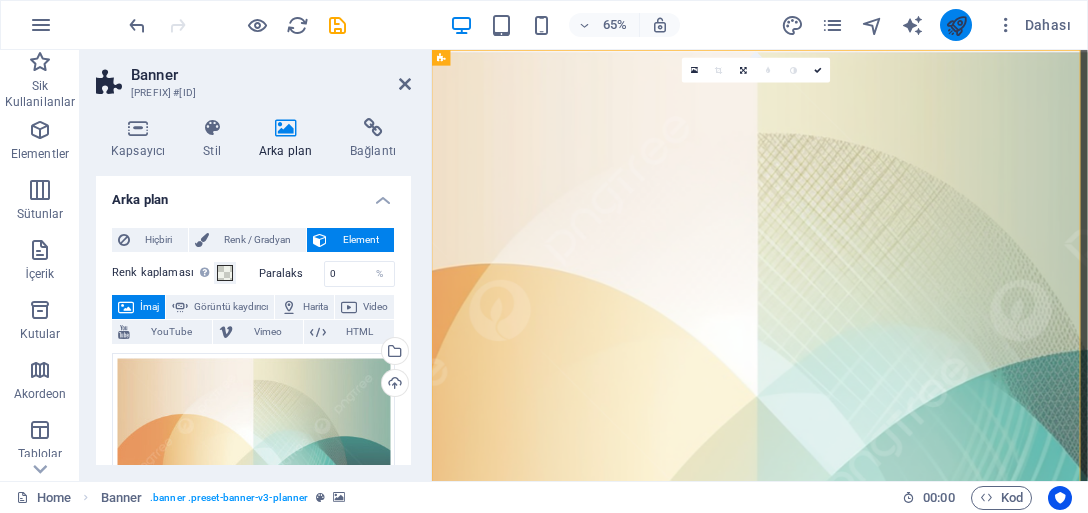 click at bounding box center (956, 25) 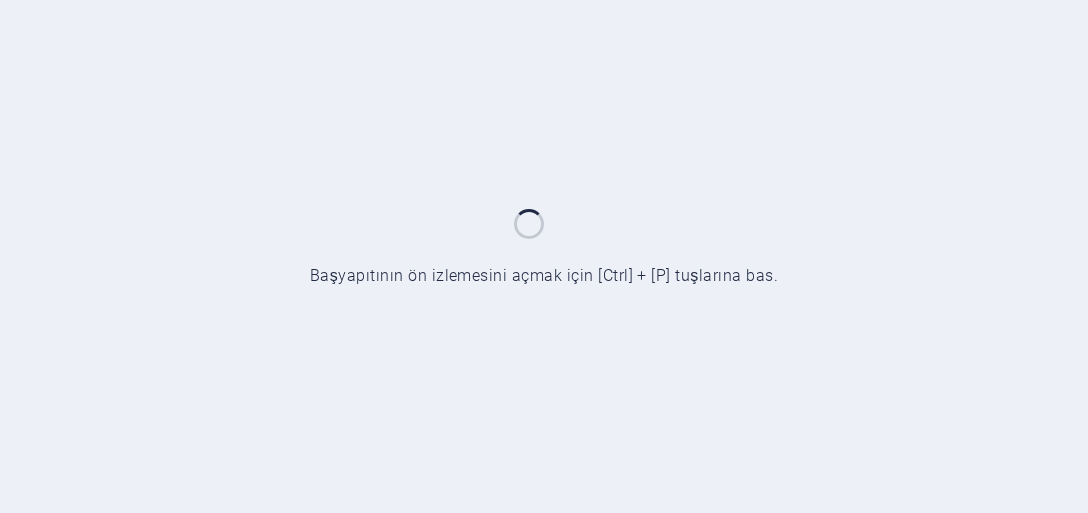 scroll, scrollTop: 0, scrollLeft: 0, axis: both 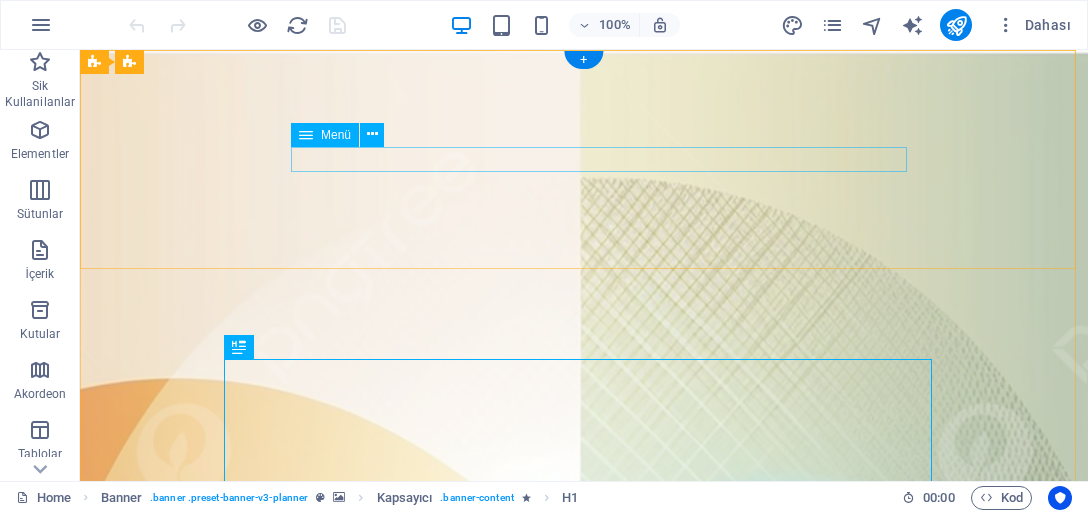 click on "Hakkımda Takım Galeri Temaslar" at bounding box center [584, 1165] 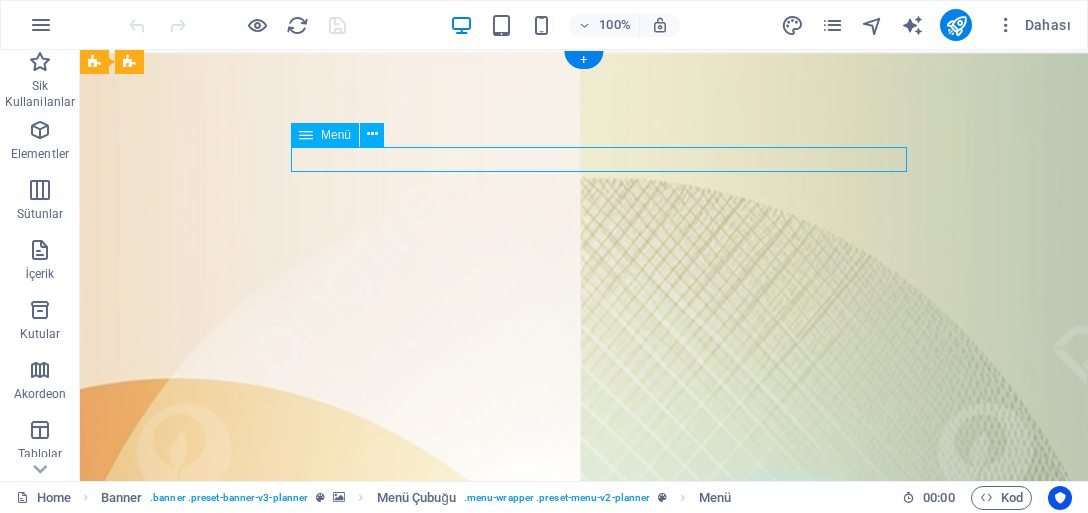 click on "Hakkımda Takım Galeri Temaslar" at bounding box center [584, 1165] 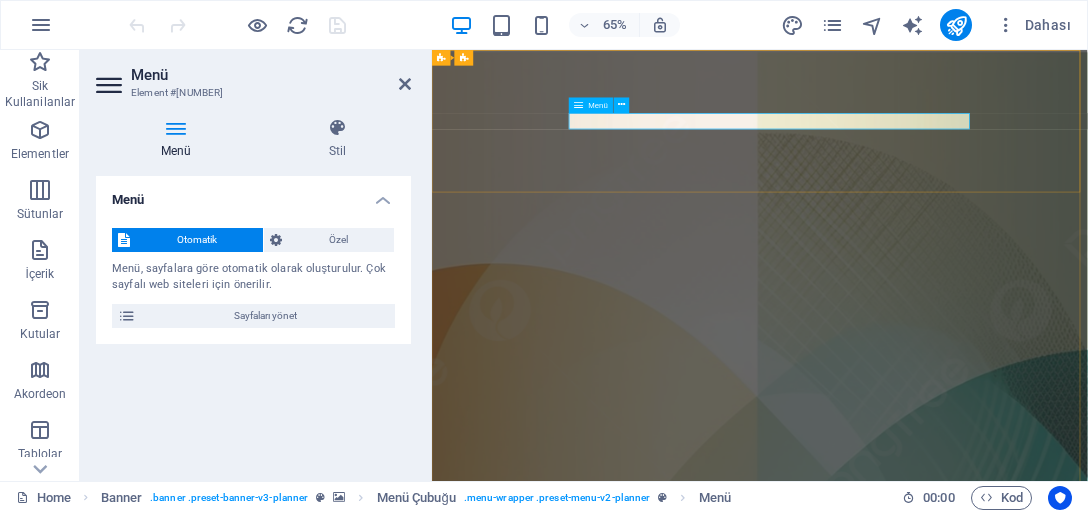 click on "Hakkımda Takım Galeri Temaslar" at bounding box center [936, 1165] 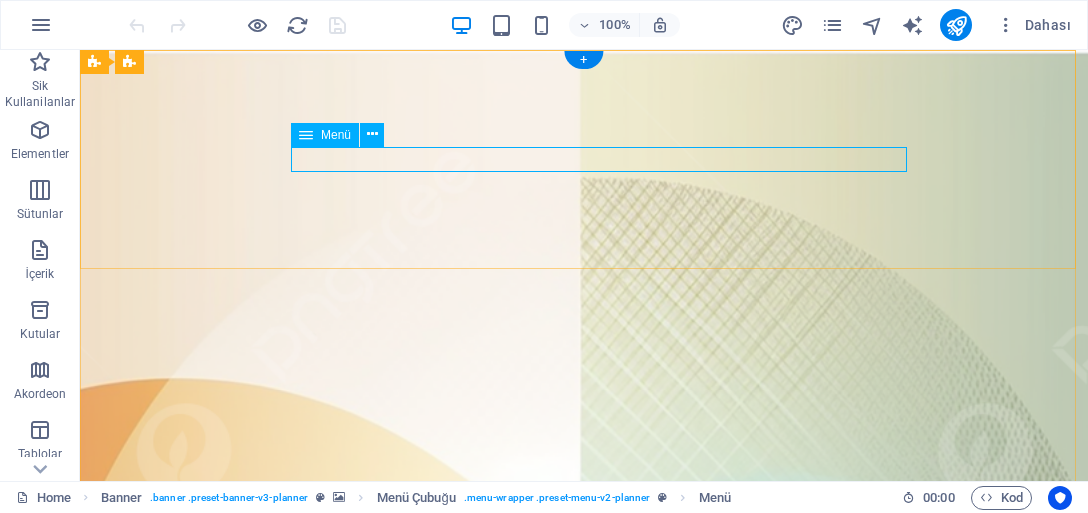 click on "Hakkımda Takım Galeri Temaslar" at bounding box center [584, 1165] 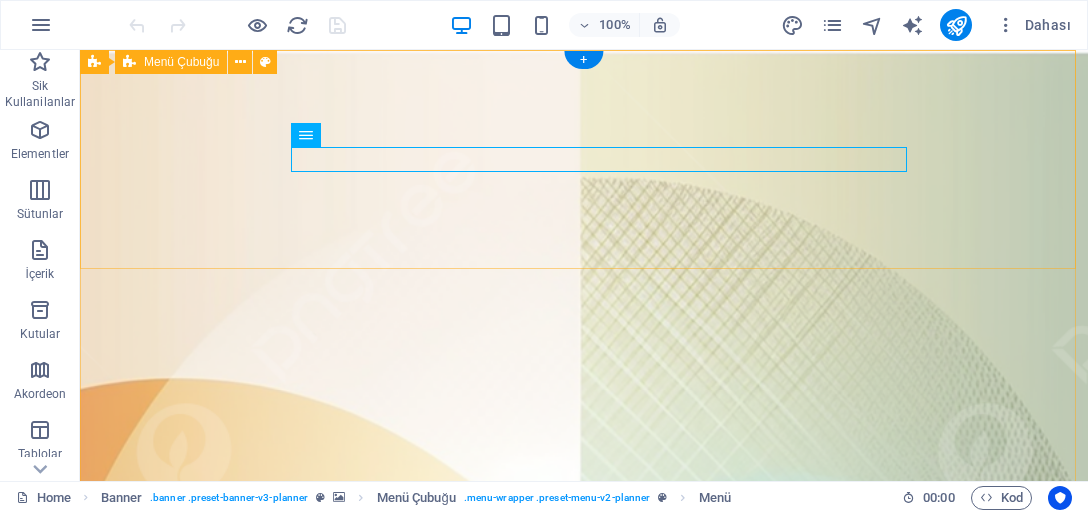 click on "Menu Hakkımda Takım Galeri Temaslar Forum" at bounding box center [584, 1103] 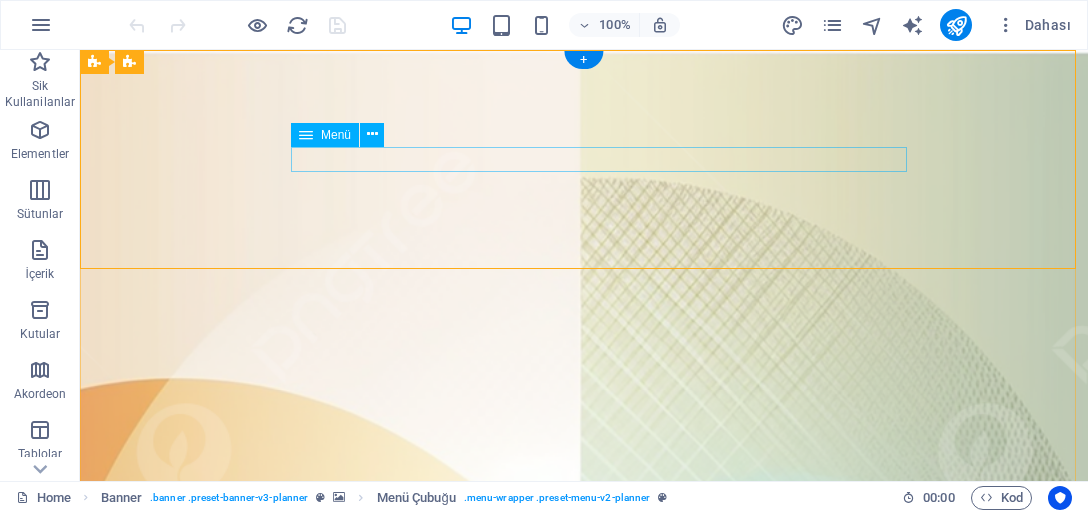 click on "Hakkımda Takım Galeri Temaslar" at bounding box center [584, 1165] 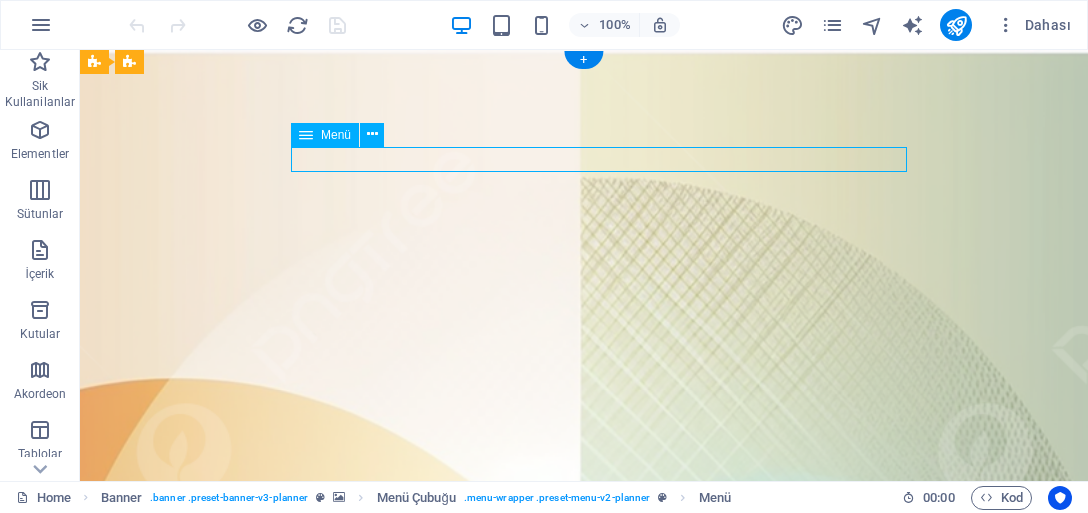 click on "Hakkımda Takım Galeri Temaslar" at bounding box center [584, 1165] 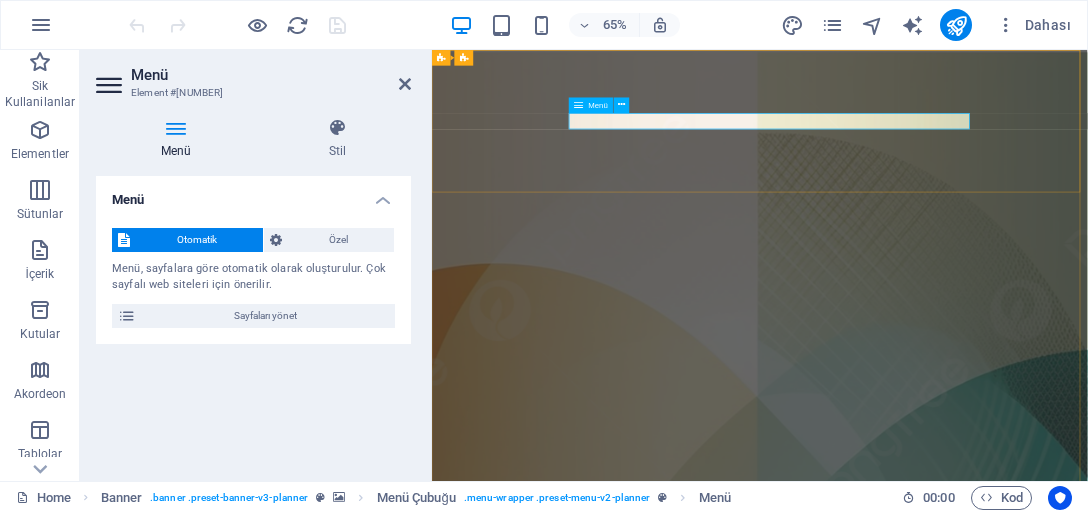 click on "Hakkımda Takım Galeri Temaslar" at bounding box center (936, 1165) 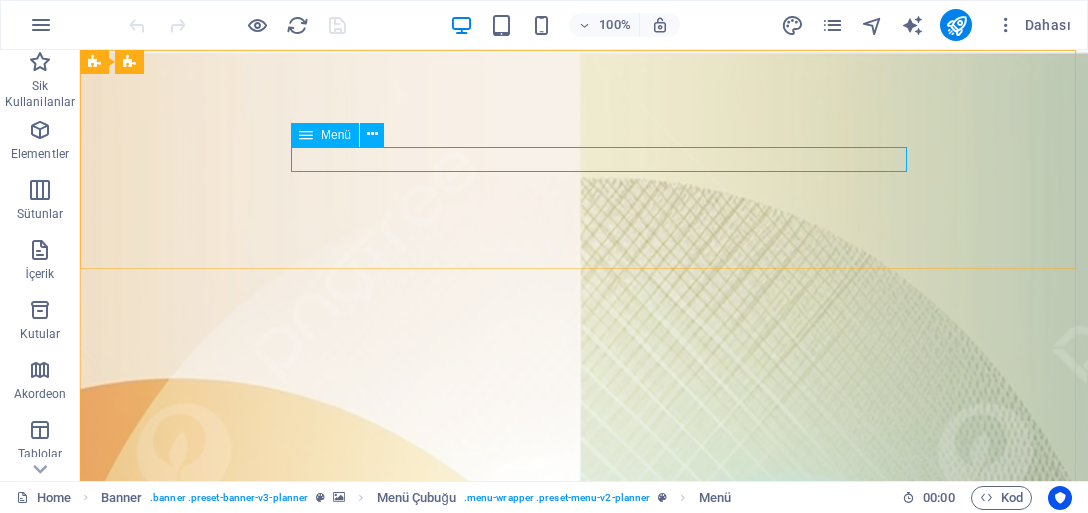 click on "Menü" at bounding box center [336, 135] 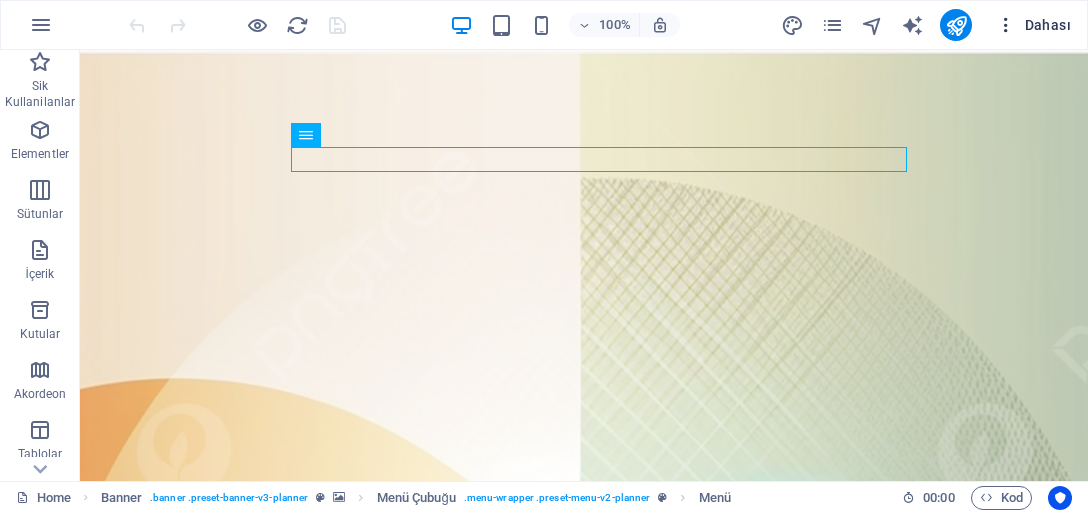 click on "Dahası" at bounding box center [1033, 25] 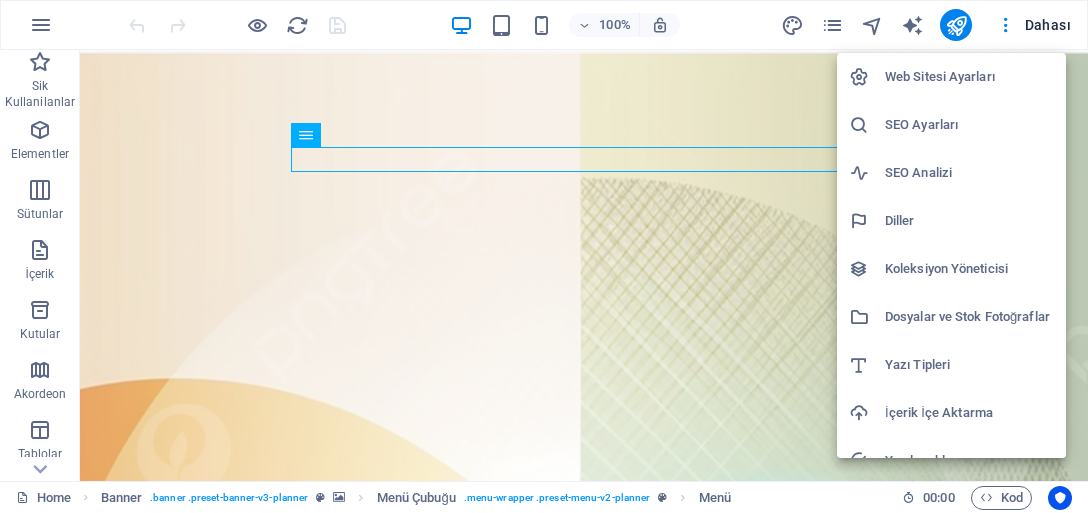 click on "SEO Ayarları" at bounding box center [969, 125] 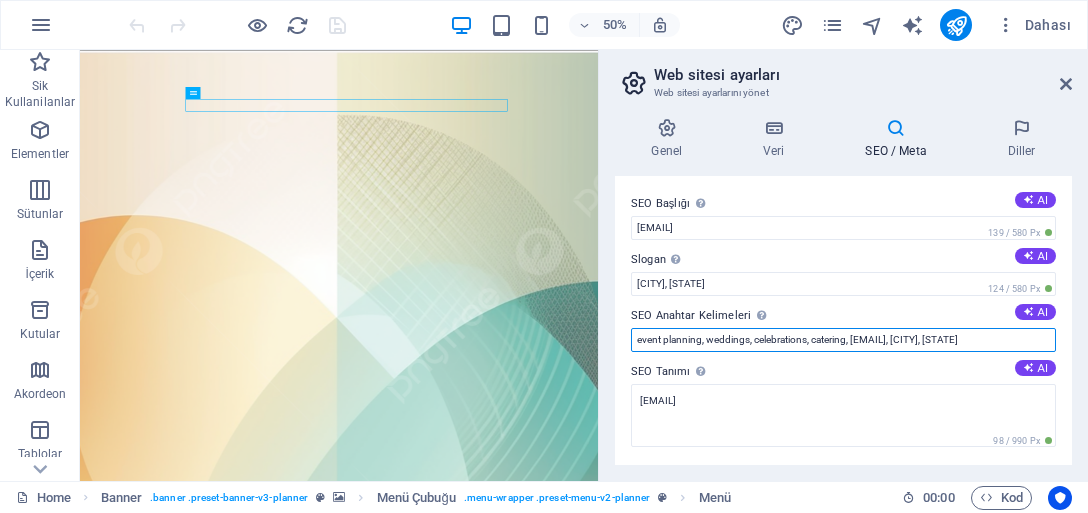 click on "event planning, weddings, celebrations, catering, arifdeniz.com.tr, San José, CA" at bounding box center (843, 340) 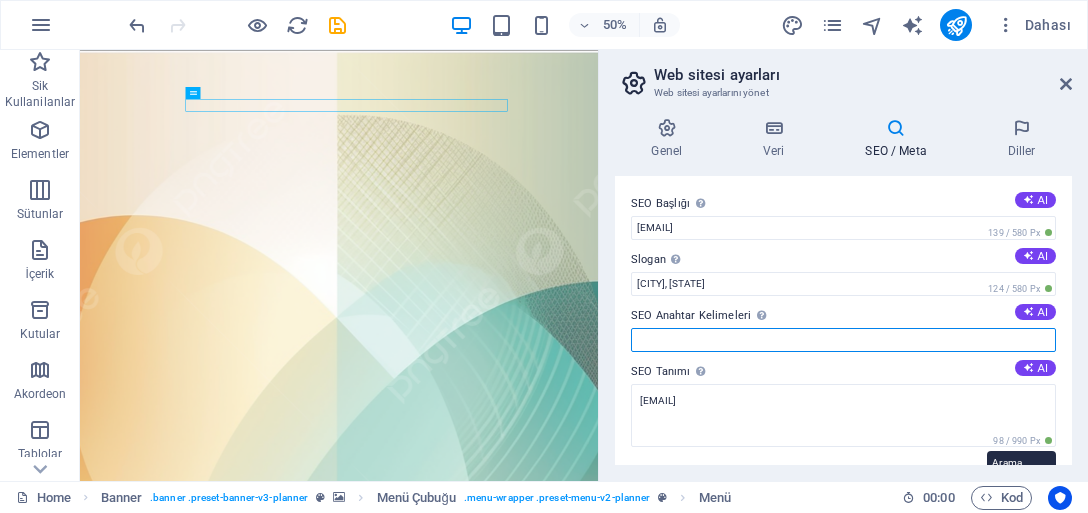 type on "k" 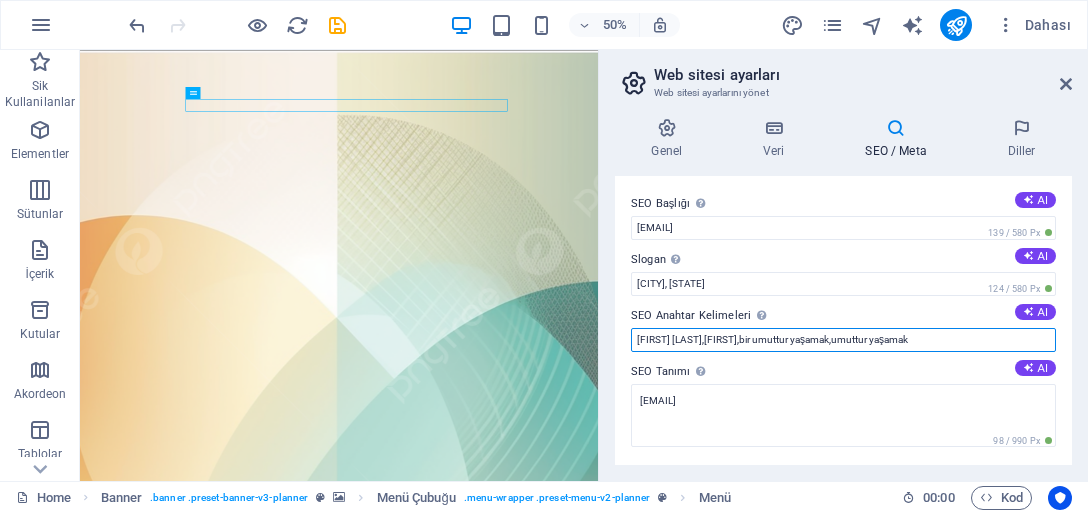 scroll, scrollTop: 80, scrollLeft: 0, axis: vertical 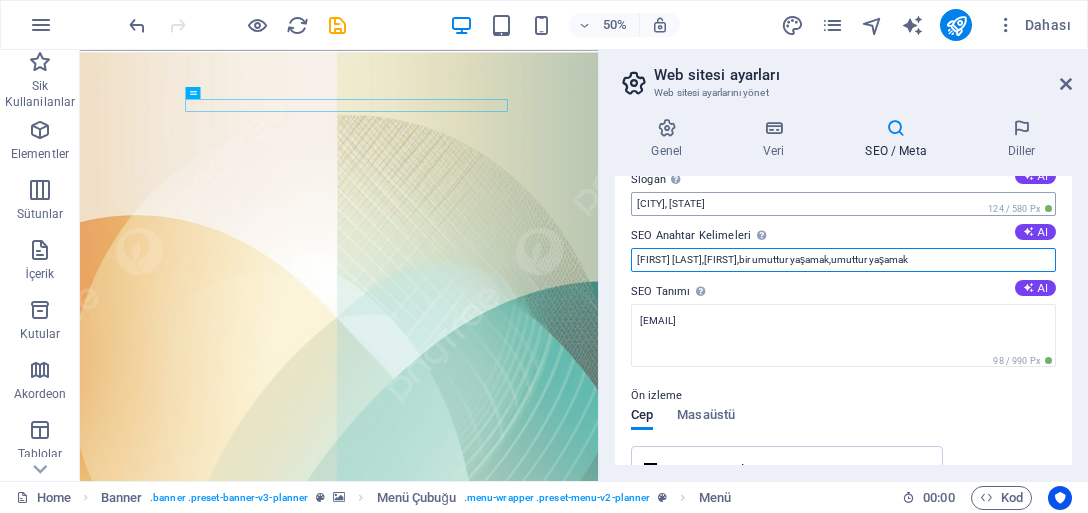 type on "arif deniz,arif,bir umuttur yaşamak,umuttur yaşamak" 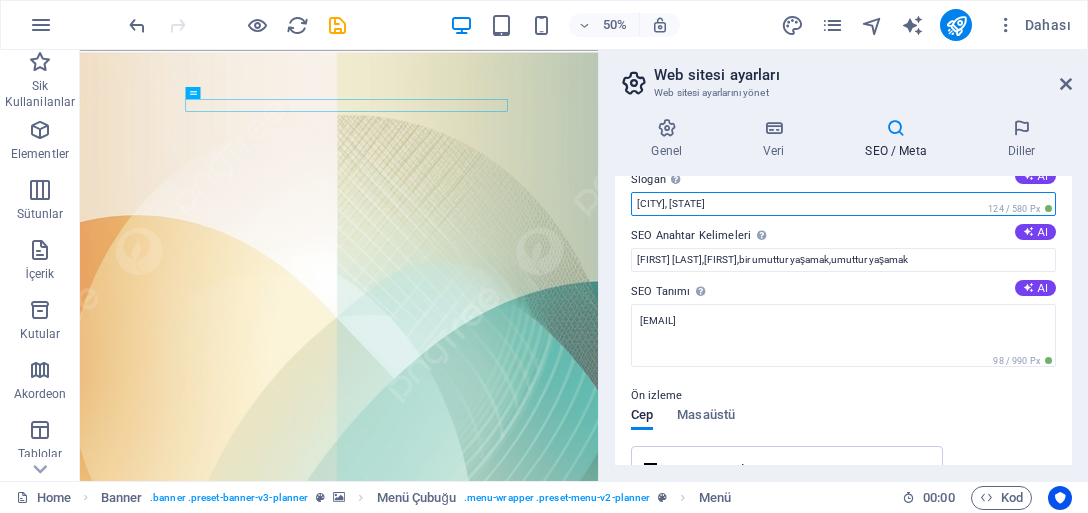 click on "San José, CA" at bounding box center (843, 204) 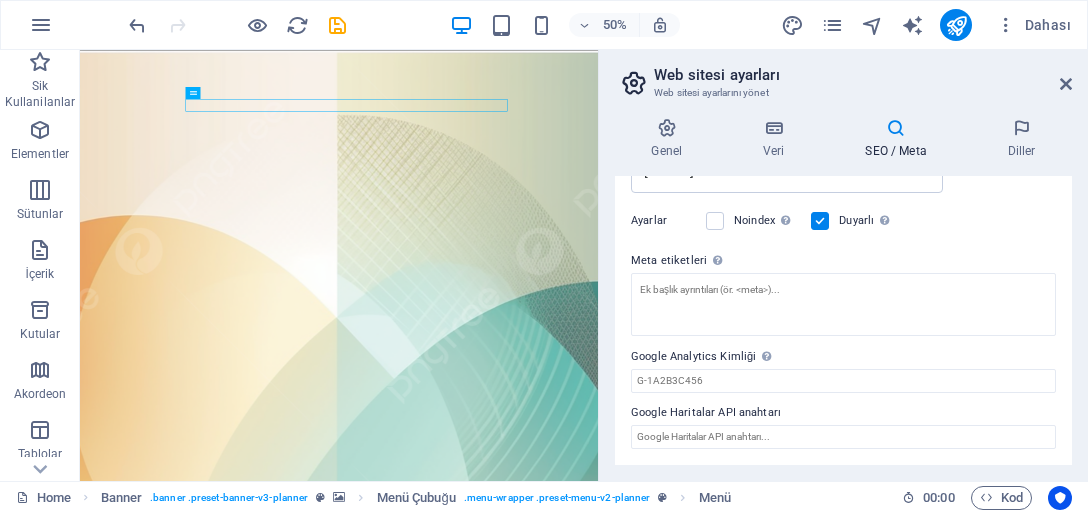 scroll, scrollTop: 473, scrollLeft: 0, axis: vertical 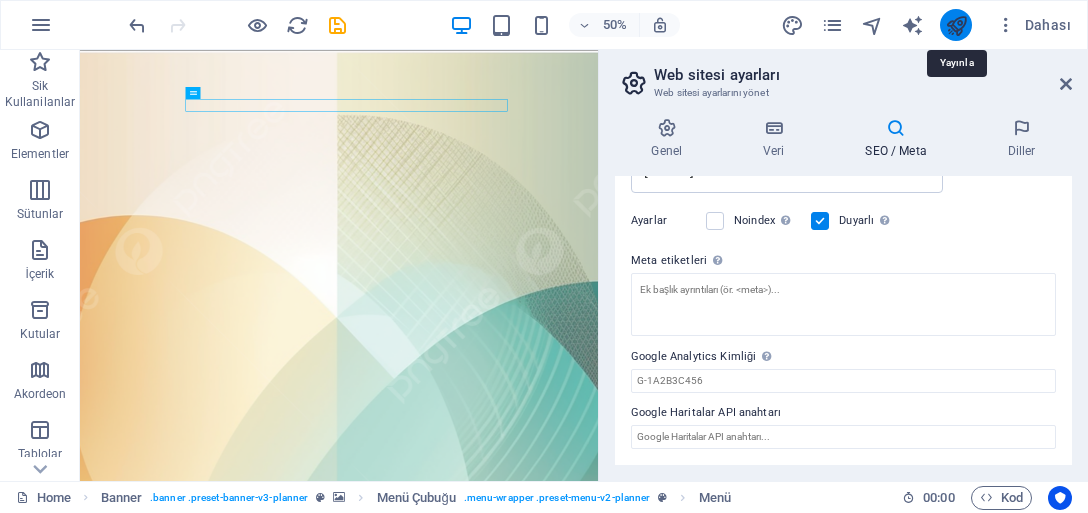 type on "Geleceğe dönük Yaşa" 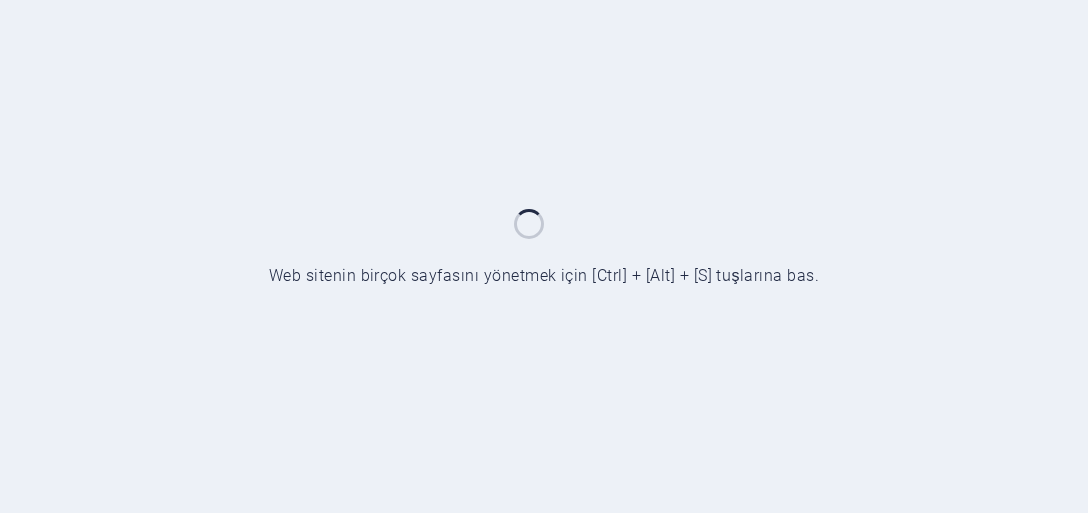 scroll, scrollTop: 0, scrollLeft: 0, axis: both 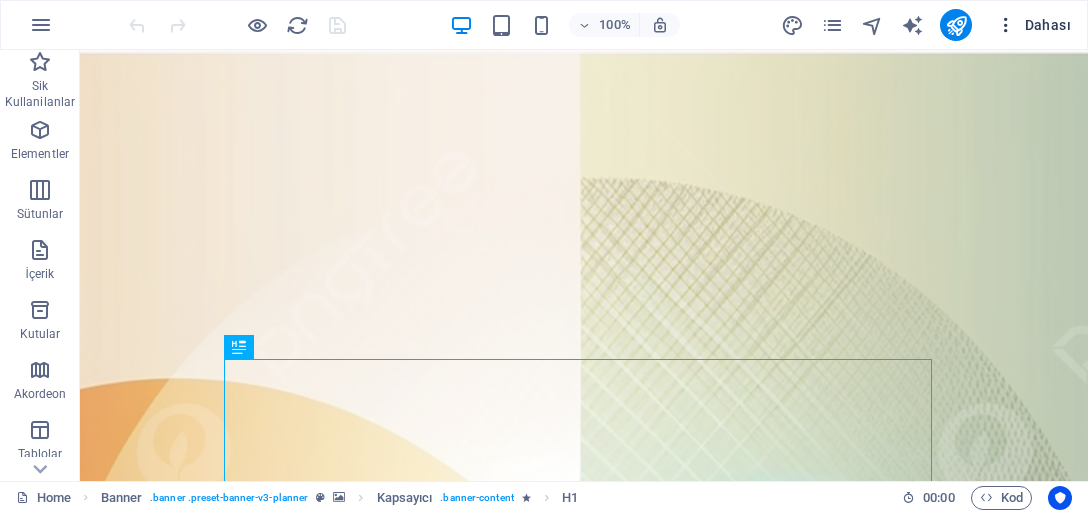 click on "Dahası" at bounding box center (1033, 25) 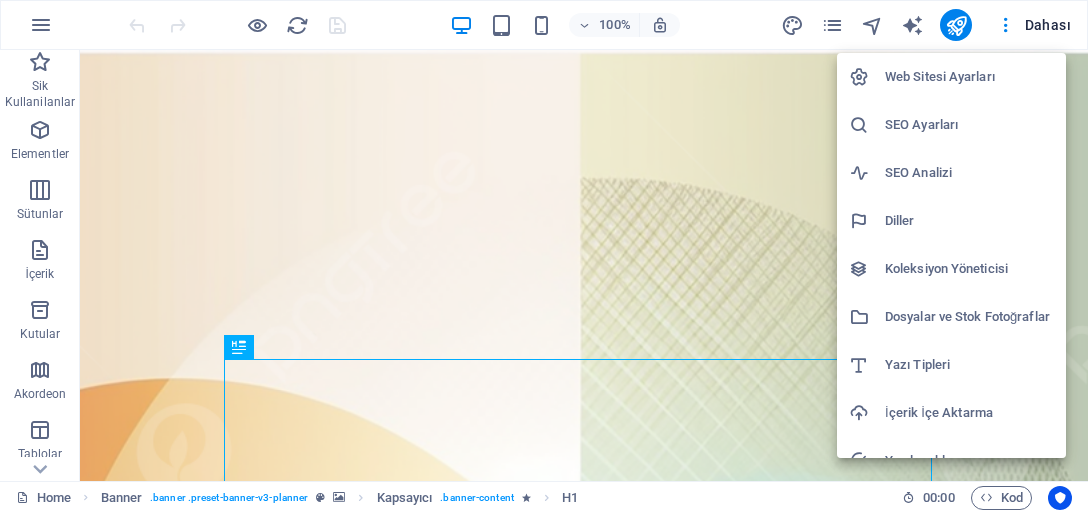 click on "Koleksiyon Yöneticisi" at bounding box center [969, 269] 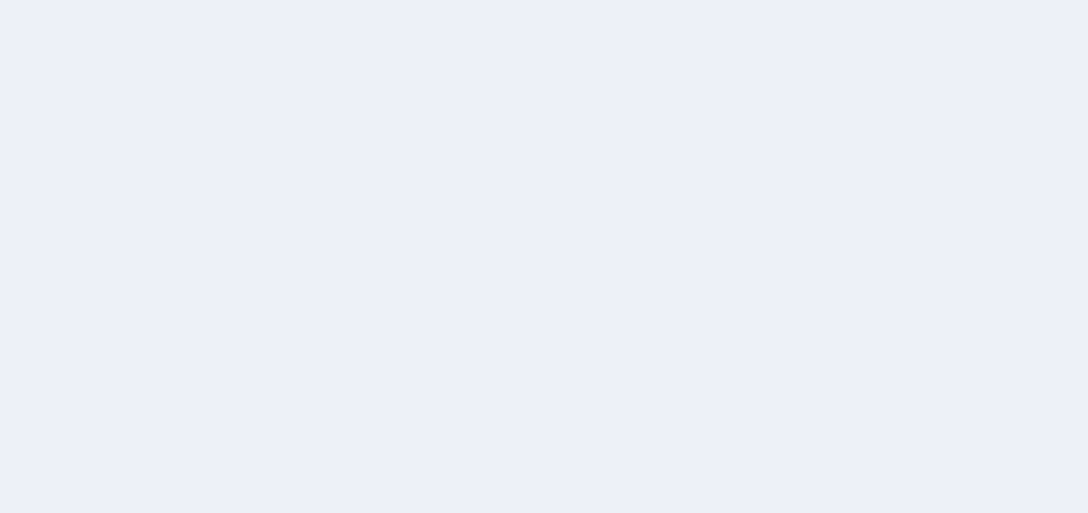scroll, scrollTop: 0, scrollLeft: 0, axis: both 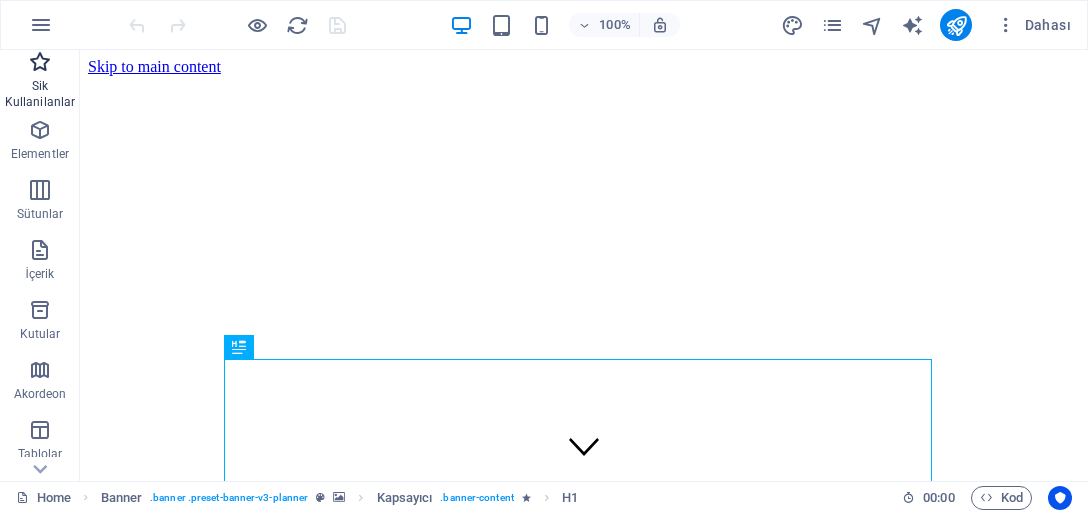 click on "Sik Kullanilanlar" at bounding box center [40, 82] 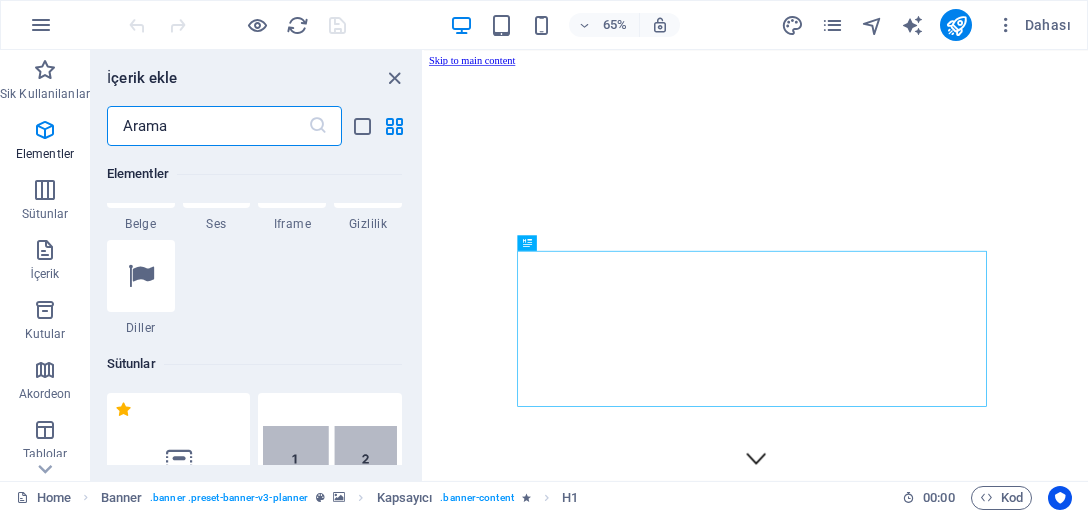 scroll, scrollTop: 720, scrollLeft: 0, axis: vertical 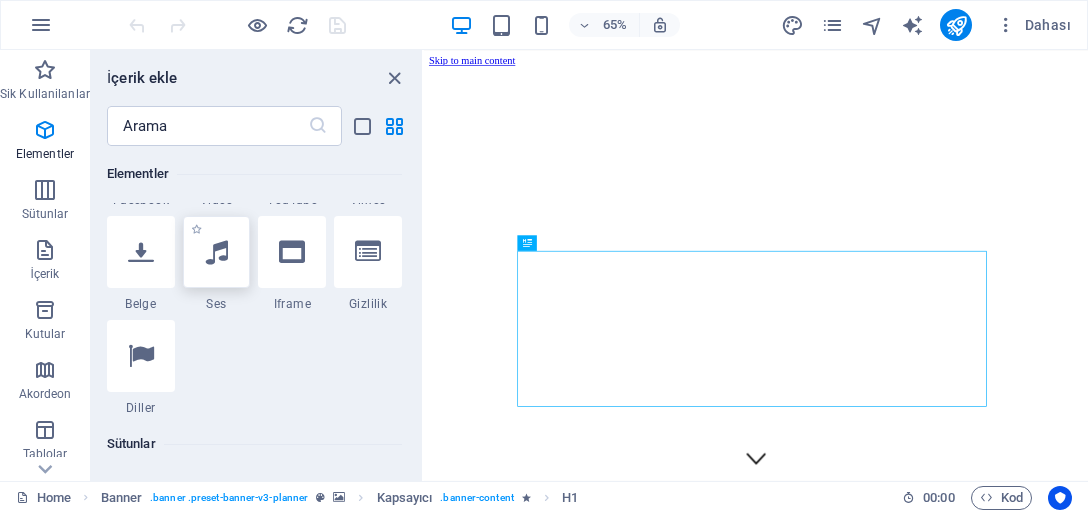 click at bounding box center [217, 252] 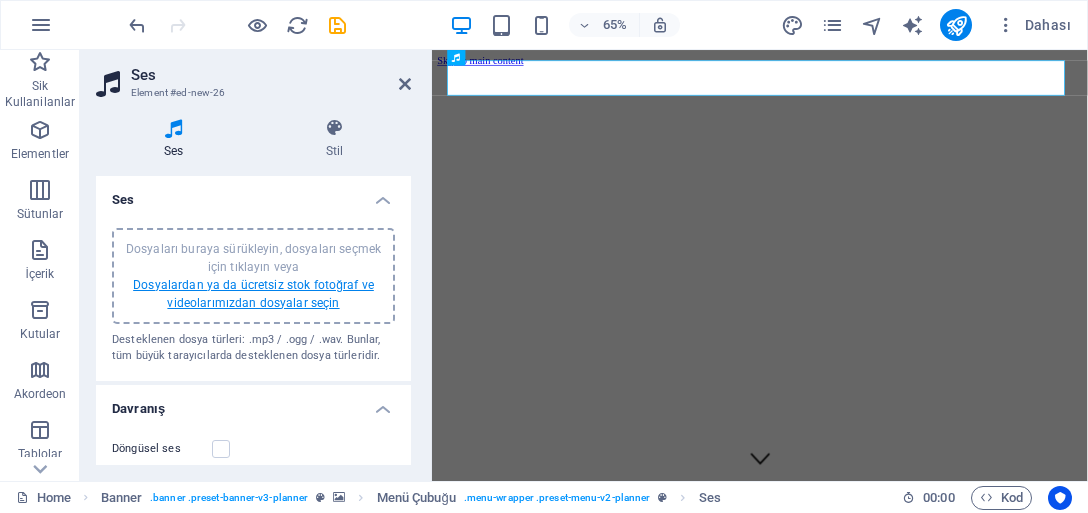 click on "Dosyalardan ya da ücretsiz stok fotoğraf ve videolarımızdan dosyalar seçin" at bounding box center (253, 294) 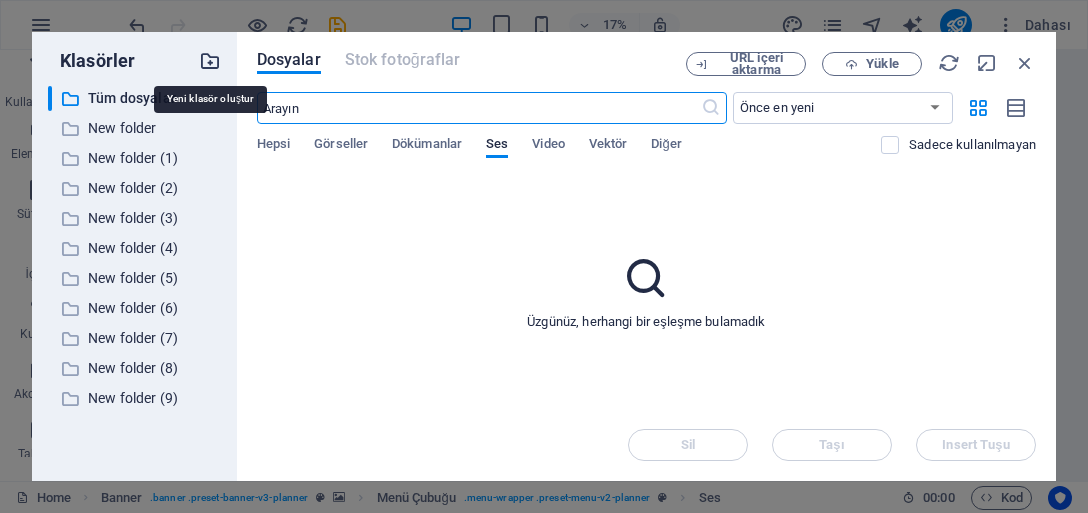 click at bounding box center (210, 61) 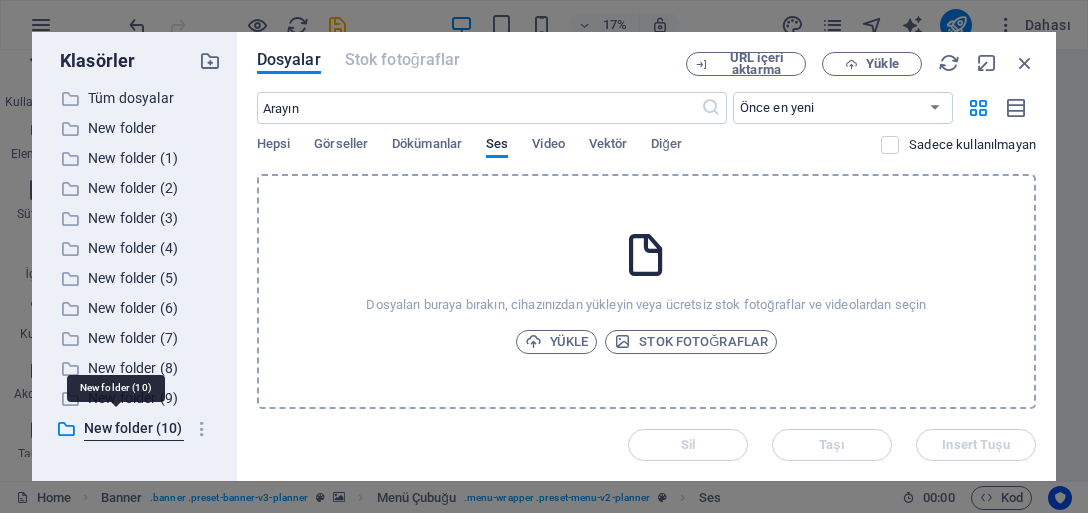 click at bounding box center [646, 255] 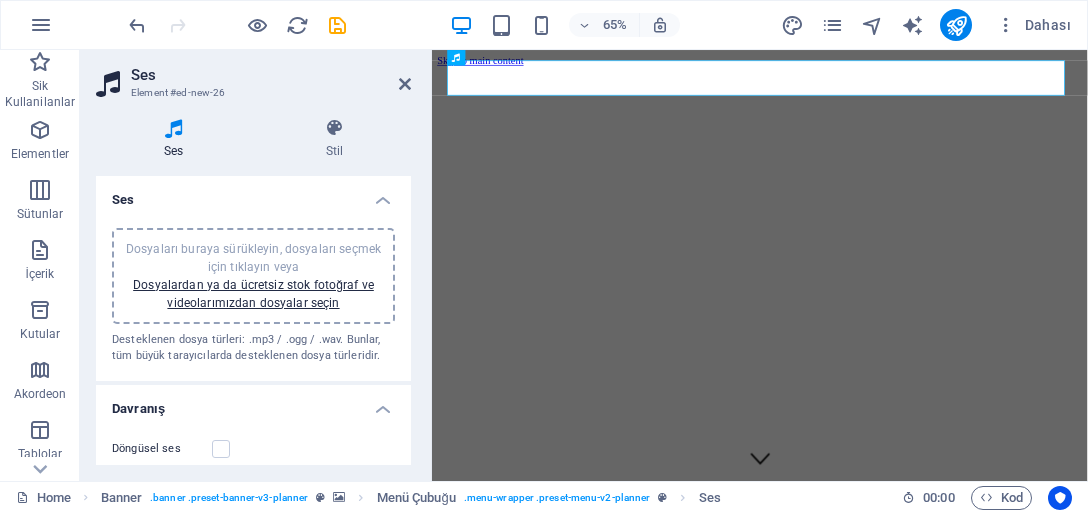 click on "Dosyaları buraya sürükleyin, dosyaları seçmek için tıklayın veya Dosyalardan ya da ücretsiz stok fotoğraf ve videolarımızdan dosyalar seçin" at bounding box center [253, 276] 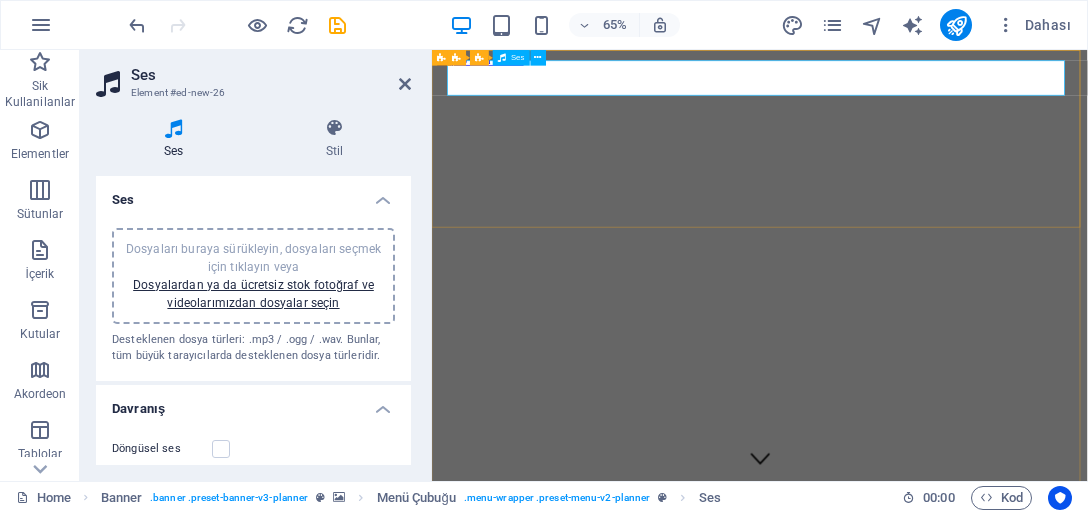 click at bounding box center [936, 1005] 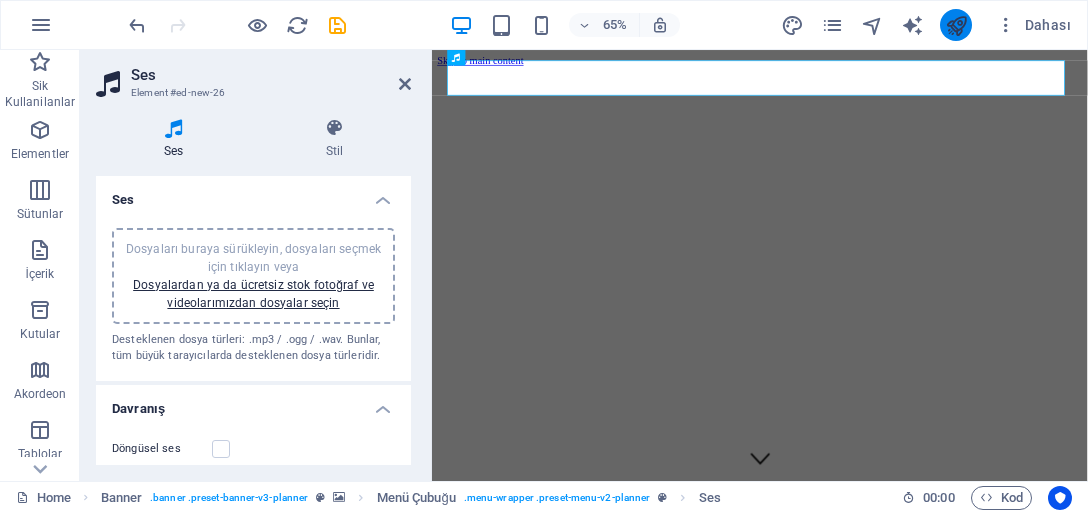 click at bounding box center [956, 25] 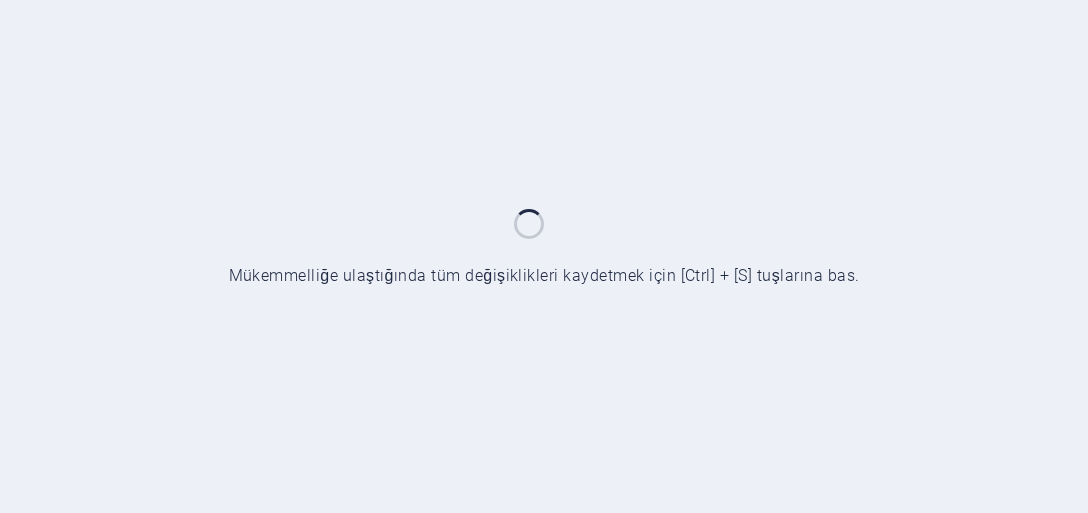scroll, scrollTop: 0, scrollLeft: 0, axis: both 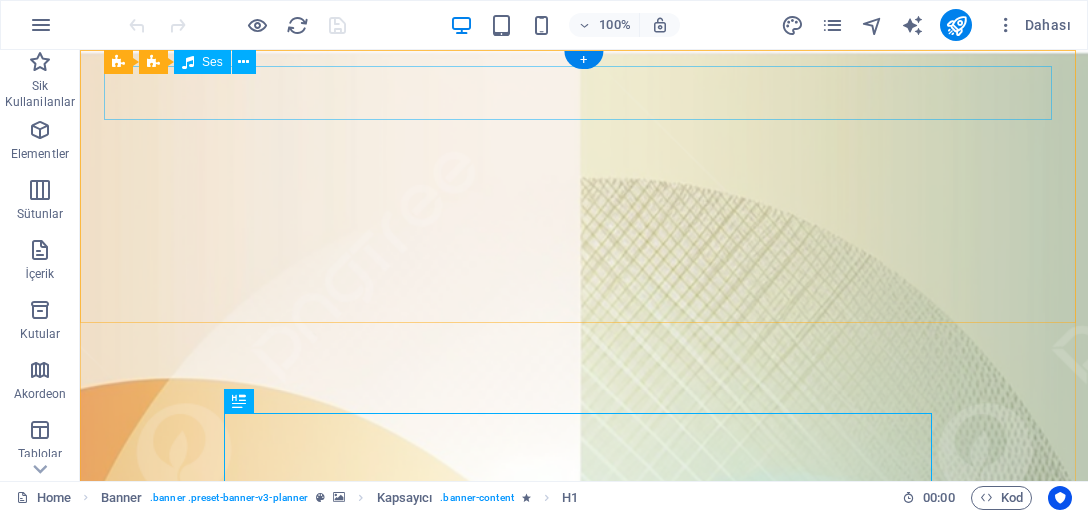 click at bounding box center (584, 993) 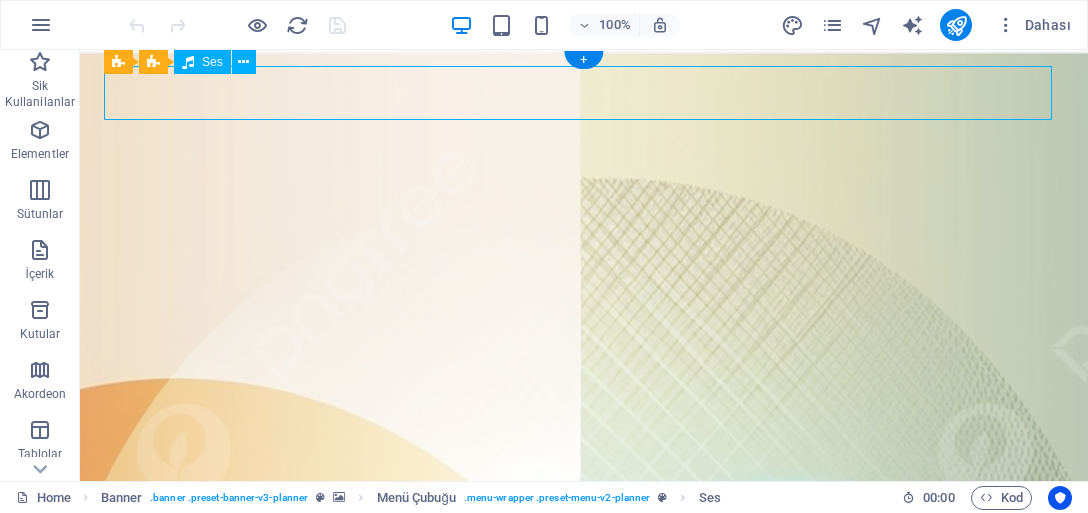 click at bounding box center (584, 993) 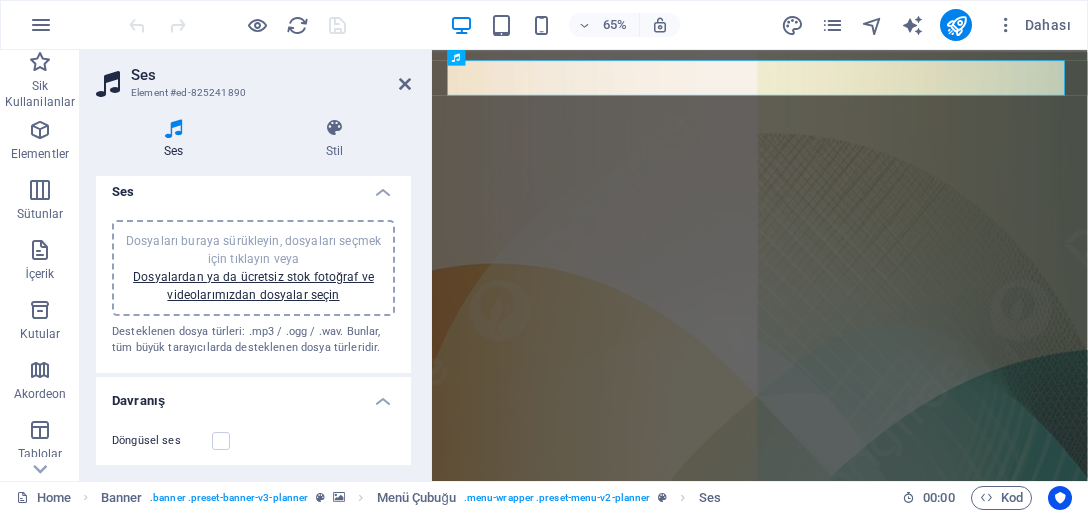 scroll, scrollTop: 10, scrollLeft: 0, axis: vertical 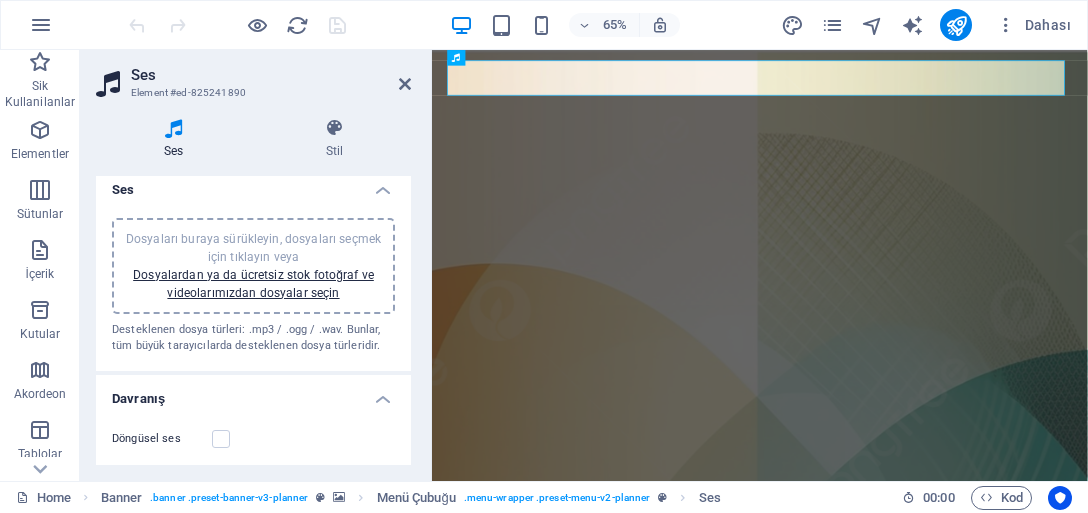 click on "Davranış" at bounding box center [253, 393] 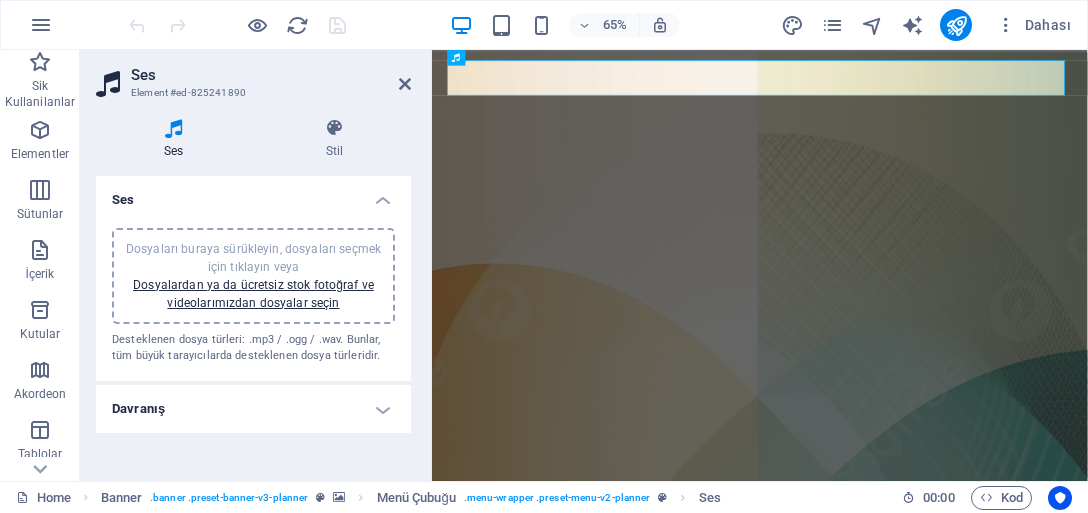 scroll, scrollTop: 0, scrollLeft: 0, axis: both 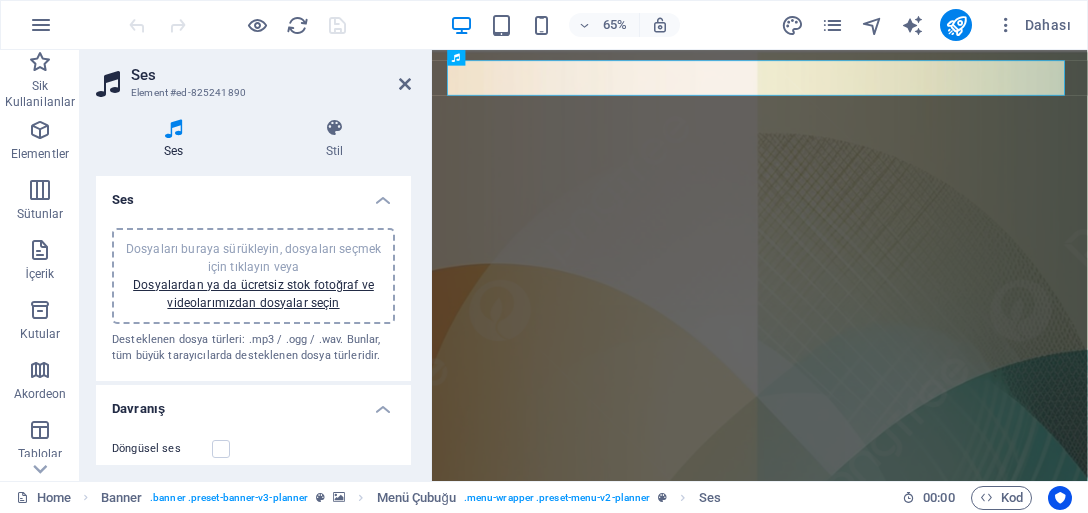 click on "Ses" at bounding box center [253, 194] 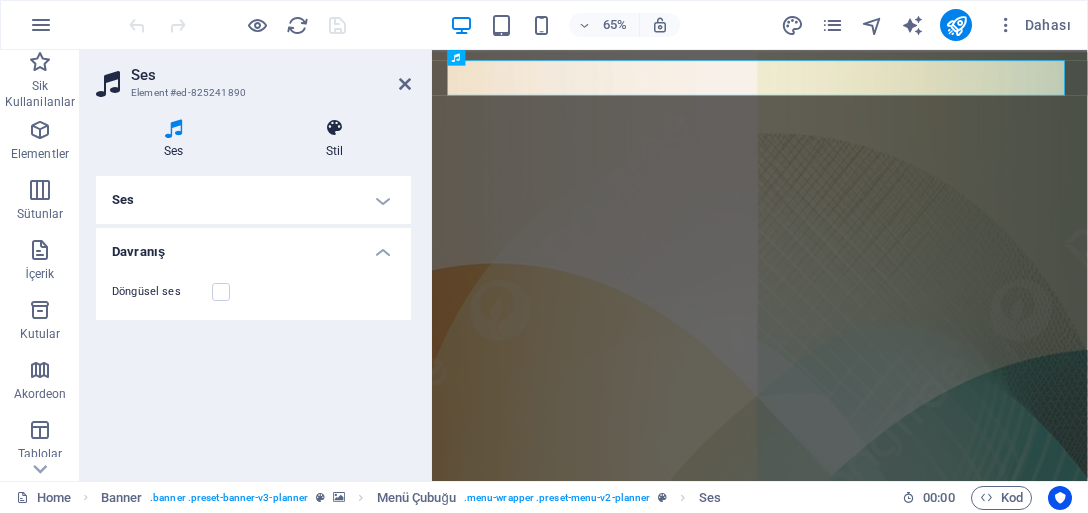 click on "Stil" at bounding box center (334, 139) 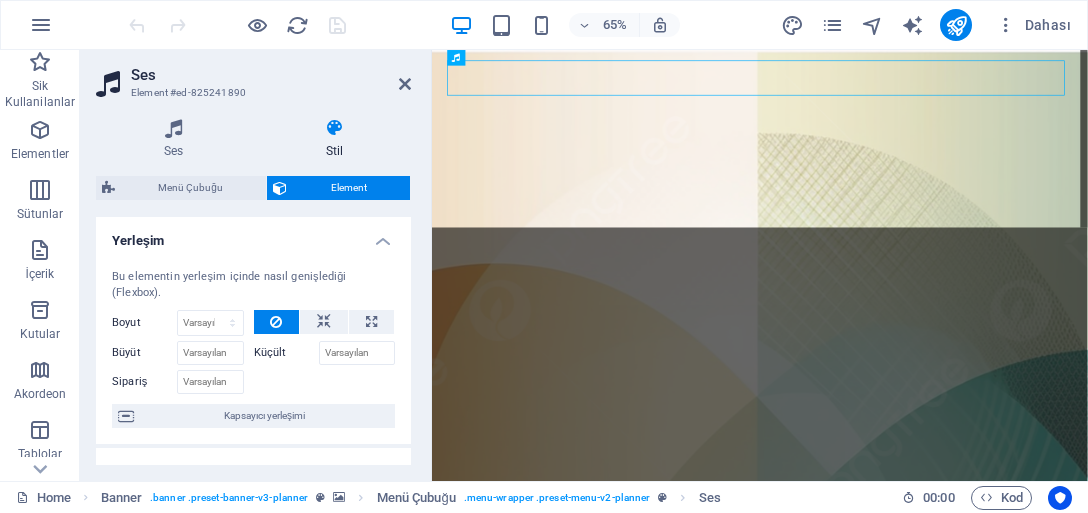 drag, startPoint x: 133, startPoint y: 182, endPoint x: 391, endPoint y: 113, distance: 267.0674 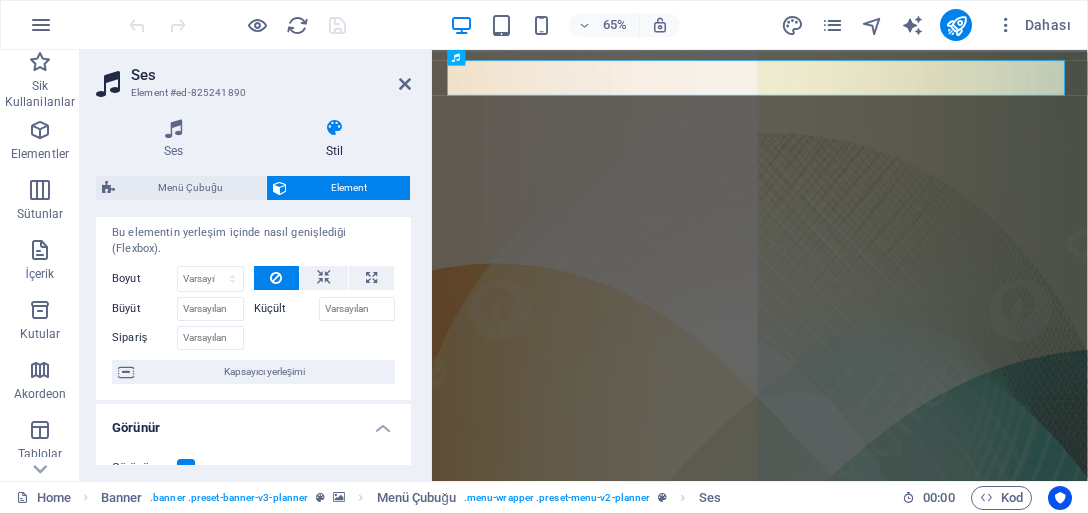 scroll, scrollTop: 80, scrollLeft: 0, axis: vertical 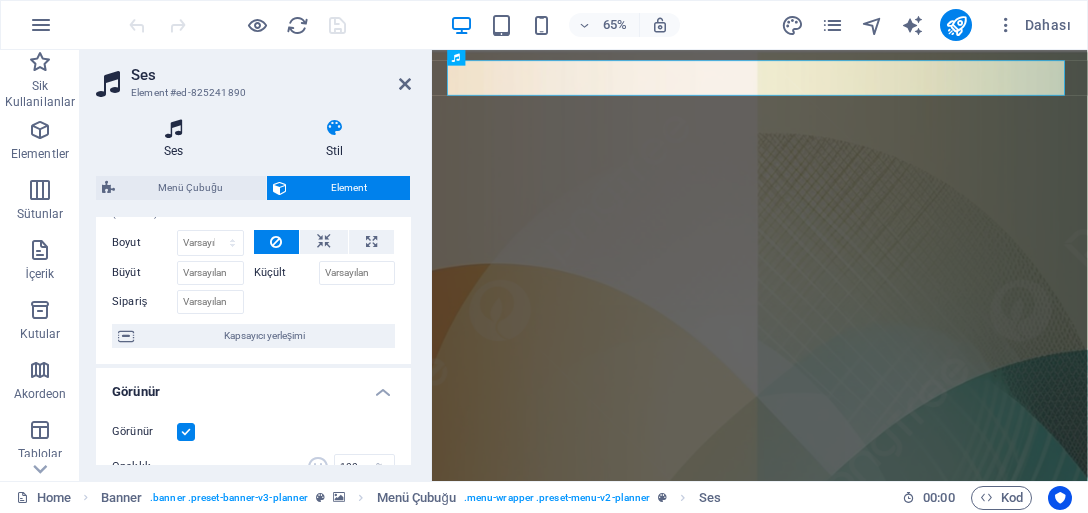 click at bounding box center [173, 128] 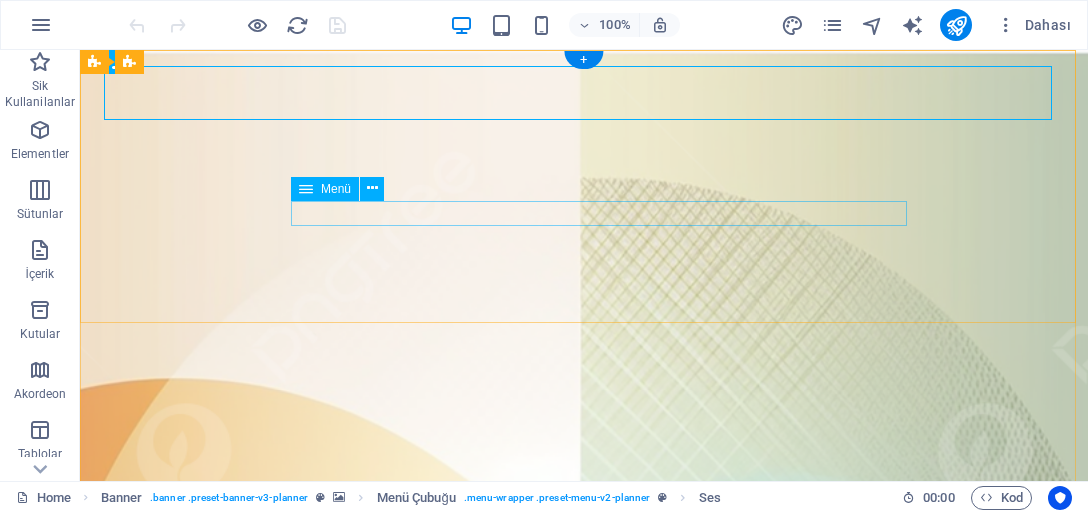 click on "Hakkımda Takım Galeri Temaslar" at bounding box center (584, 1219) 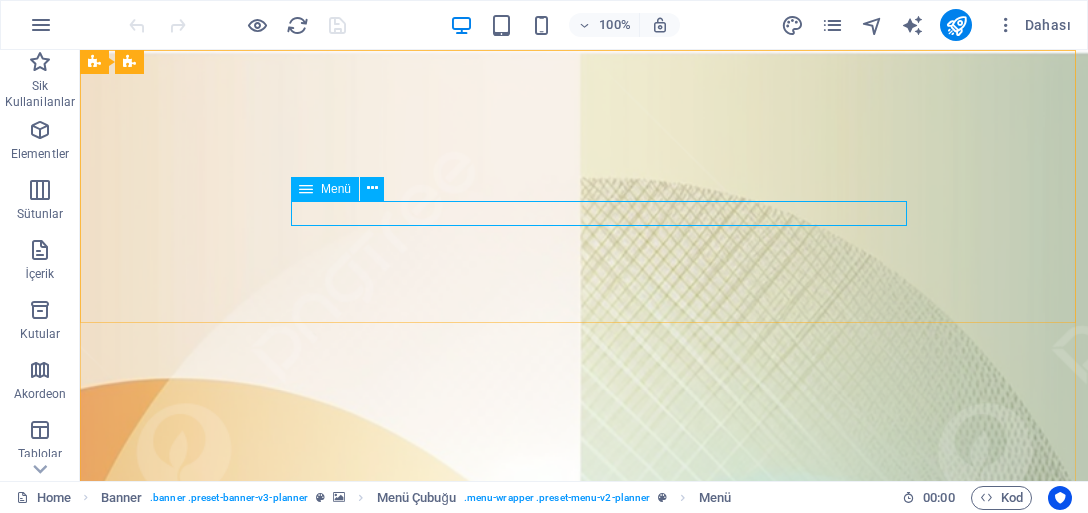click on "Menü" at bounding box center [336, 189] 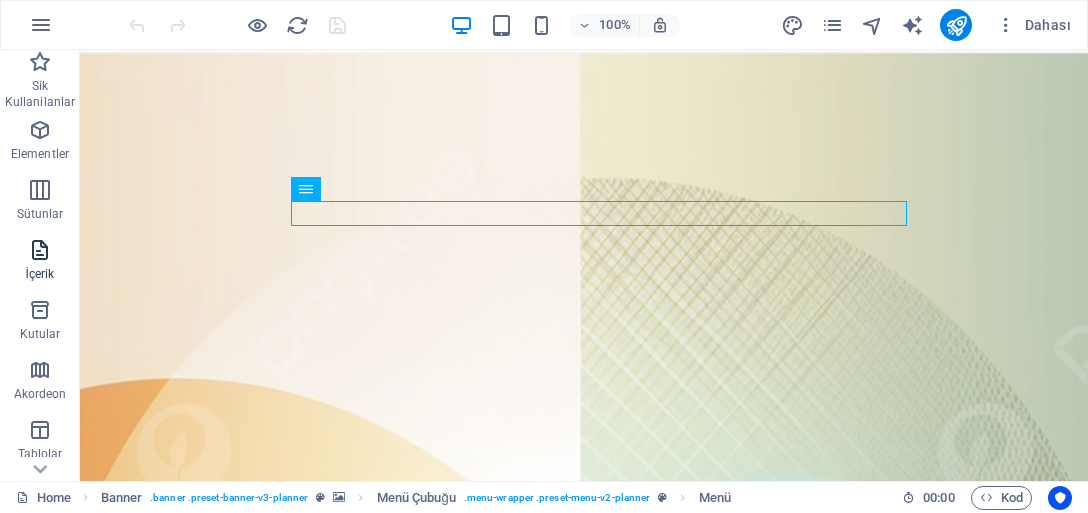 click on "İçerik" at bounding box center [39, 274] 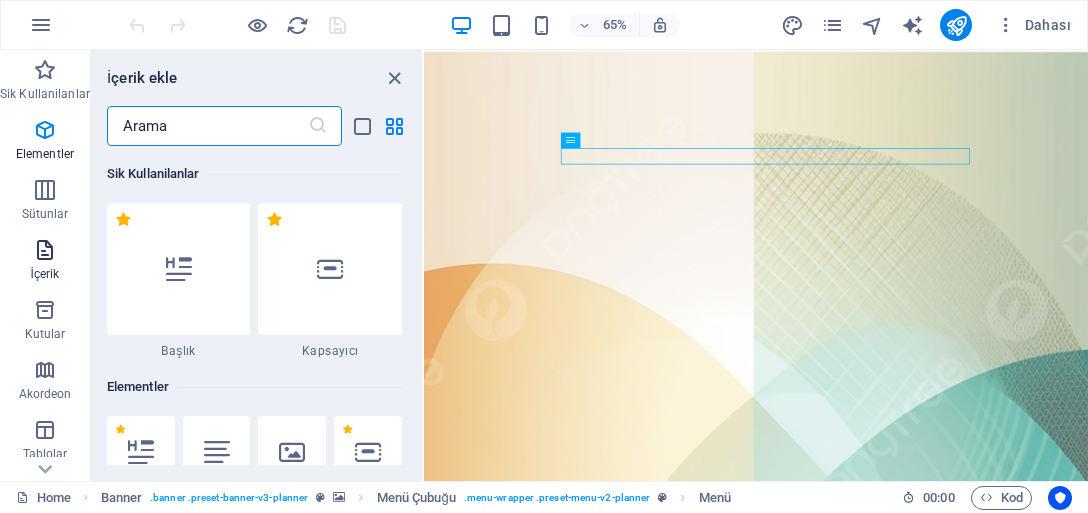 scroll, scrollTop: 3499, scrollLeft: 0, axis: vertical 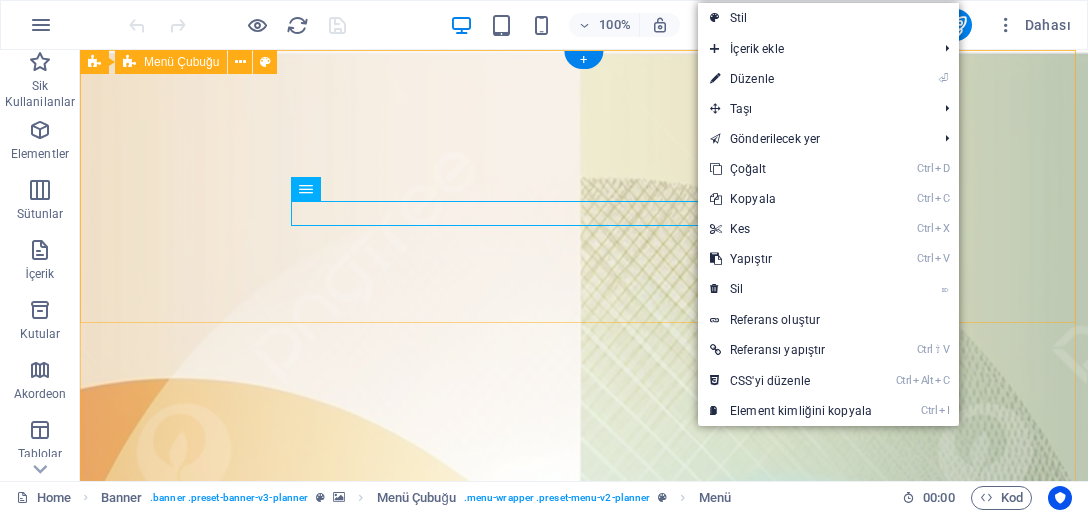 click on "Menu Hakkımda Takım Galeri Temaslar Forum" at bounding box center [584, 1130] 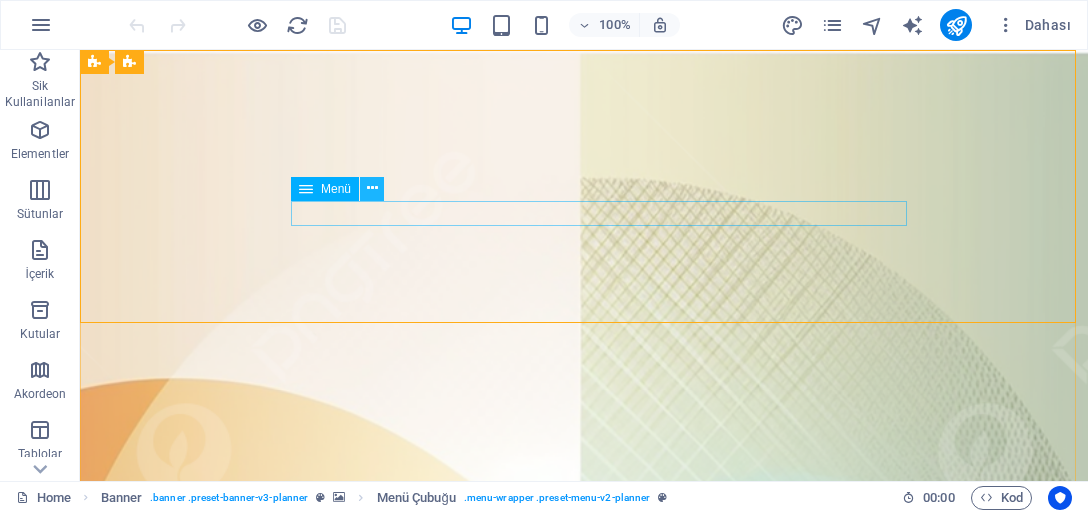 click at bounding box center (372, 189) 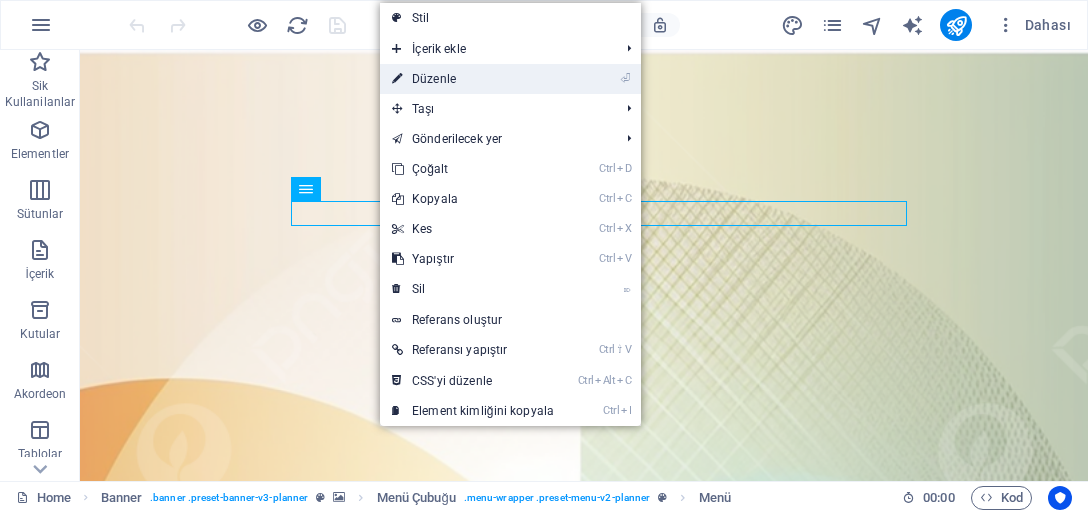 click on "⏎  Düzenle" at bounding box center (473, 79) 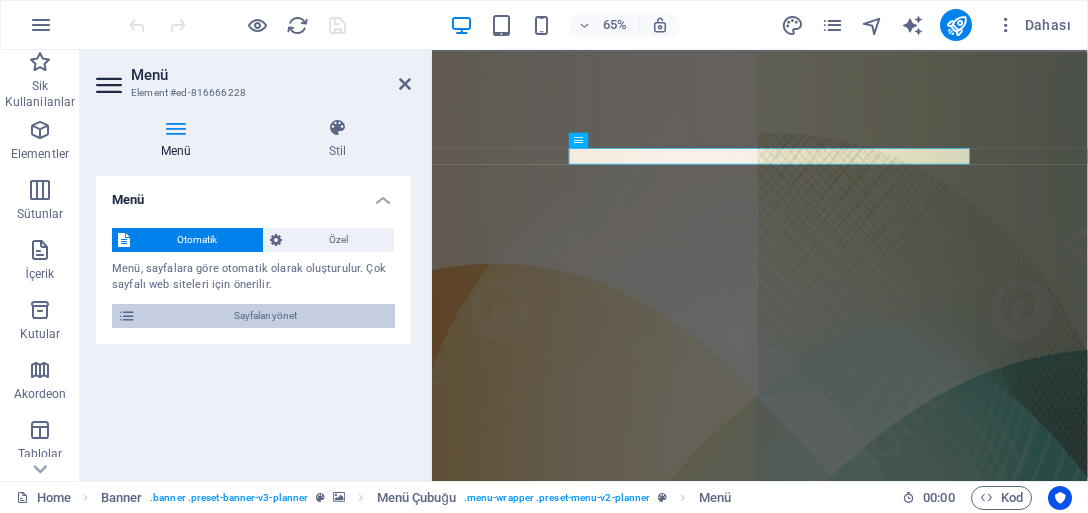 click on "Sayfaları yönet" at bounding box center (265, 316) 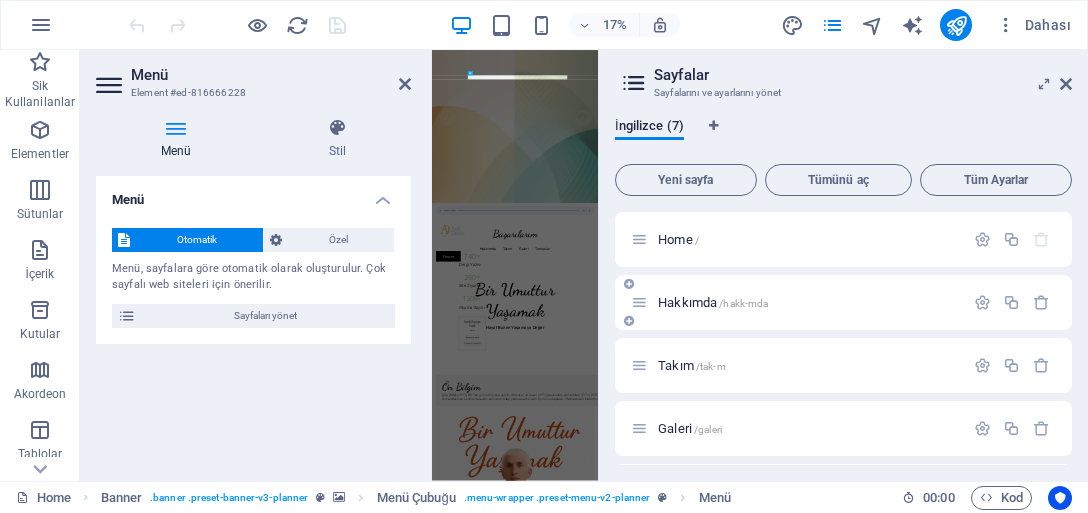 click on "/hakk-mda" at bounding box center (743, 303) 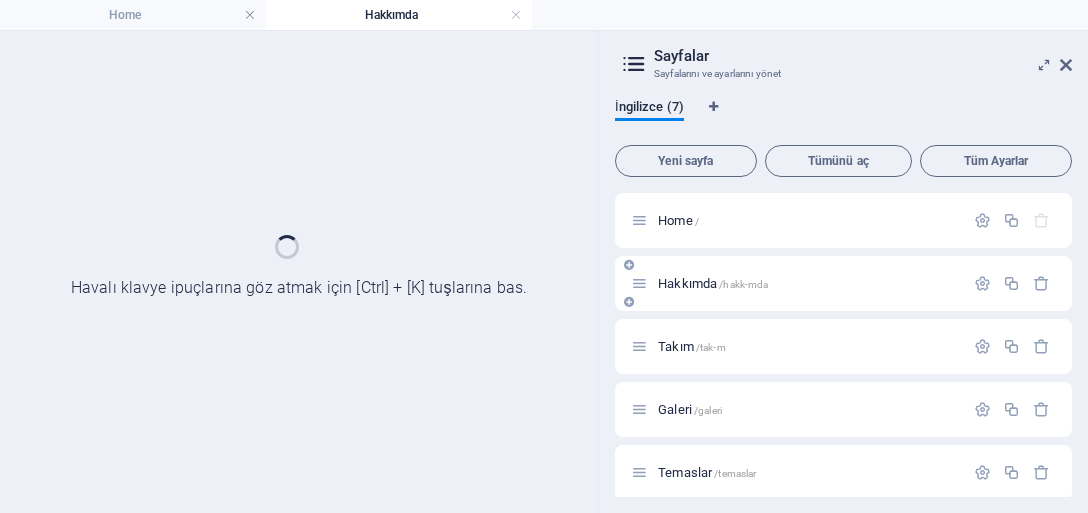 click on "Hakkımda /hakk-mda" at bounding box center (843, 283) 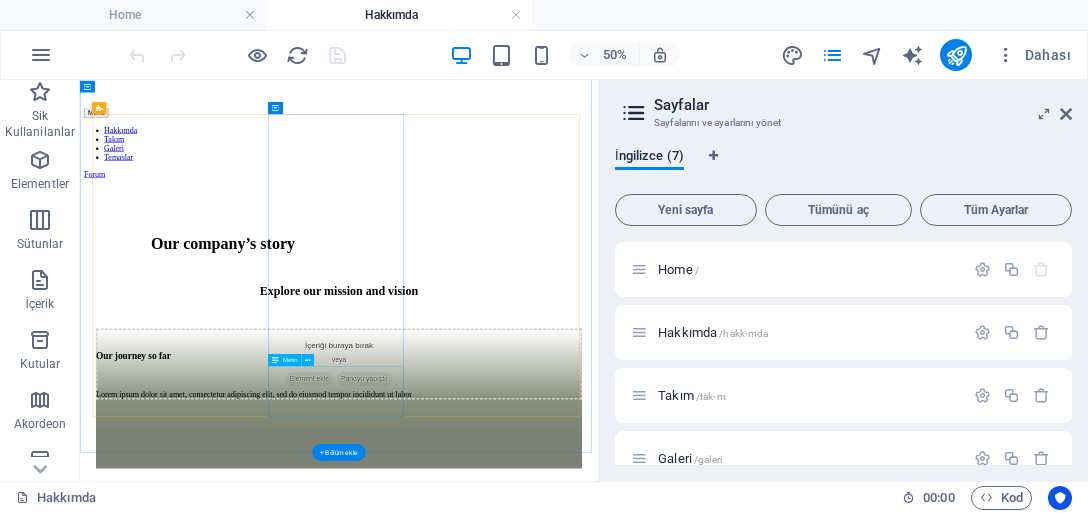 scroll, scrollTop: 1040, scrollLeft: 0, axis: vertical 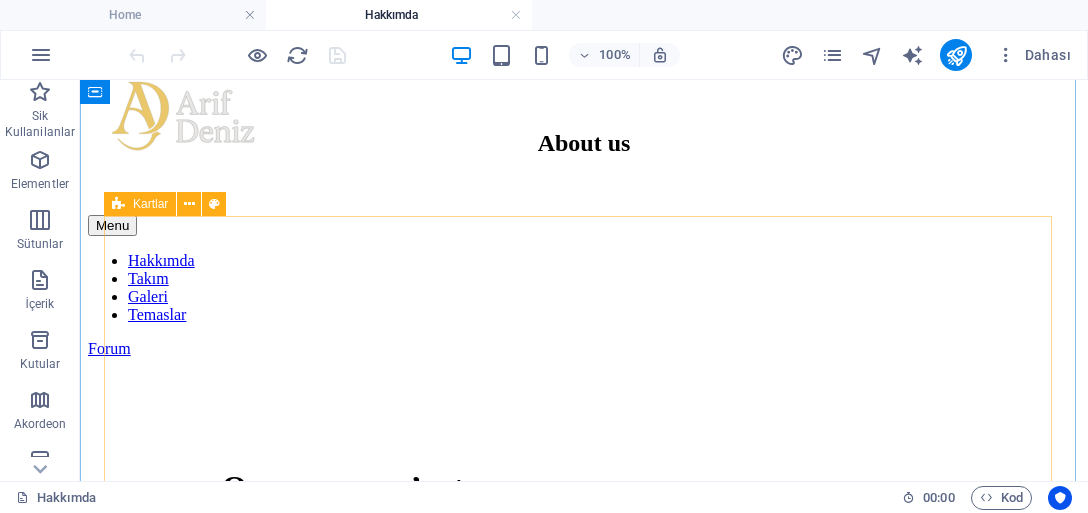 click on "İçeriği buraya bırak veya  Element ekle  Panoyu yapıştır Our journey so far Lorem ipsum dolor sit amet, consectetur adipiscing elit, sed do eiusmod tempor incididunt ut labor İçeriği buraya bırak veya  Element ekle  Panoyu yapıştır Our values Lorem ipsum dolor sit amet, consectetur adipiscing elit, sed do eiusmod tempor incididunt ut labor İçeriği buraya bırak veya  Element ekle  Panoyu yapıştır Future aspirations Lorem ipsum dolor sit amet, consectetur adipiscing elit, sed do eiusmod tempor incididunt ut labor" at bounding box center (584, 1095) 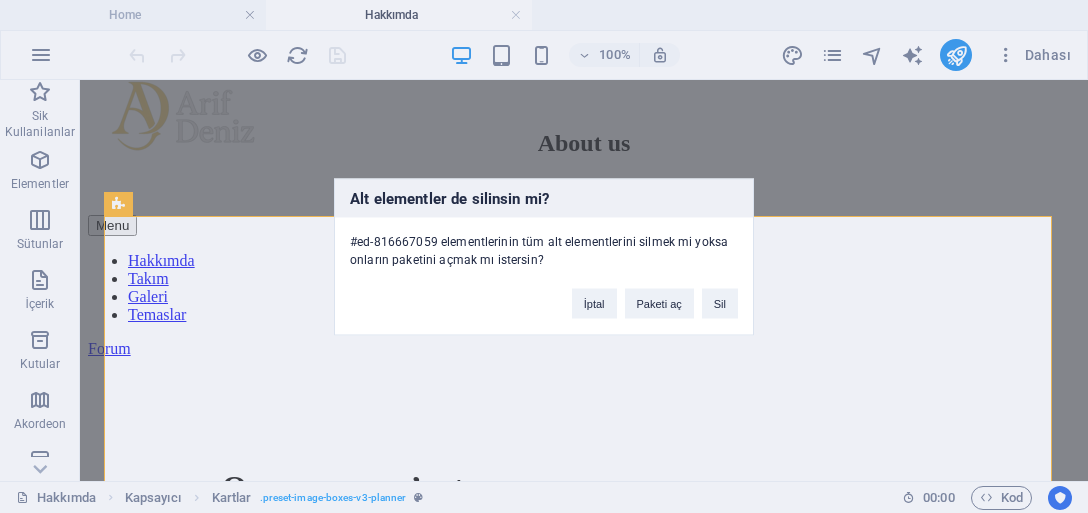 type 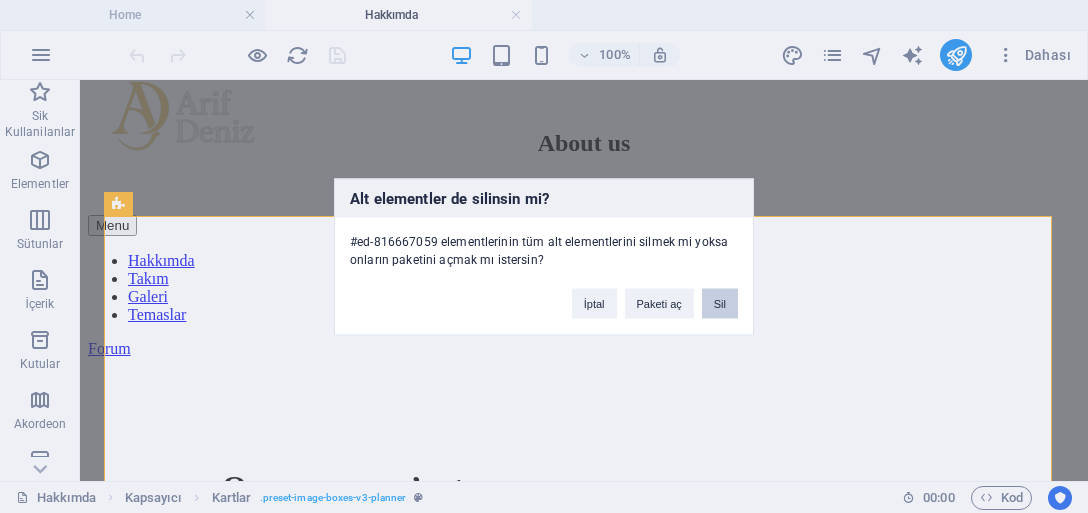 click on "Sil" at bounding box center (720, 303) 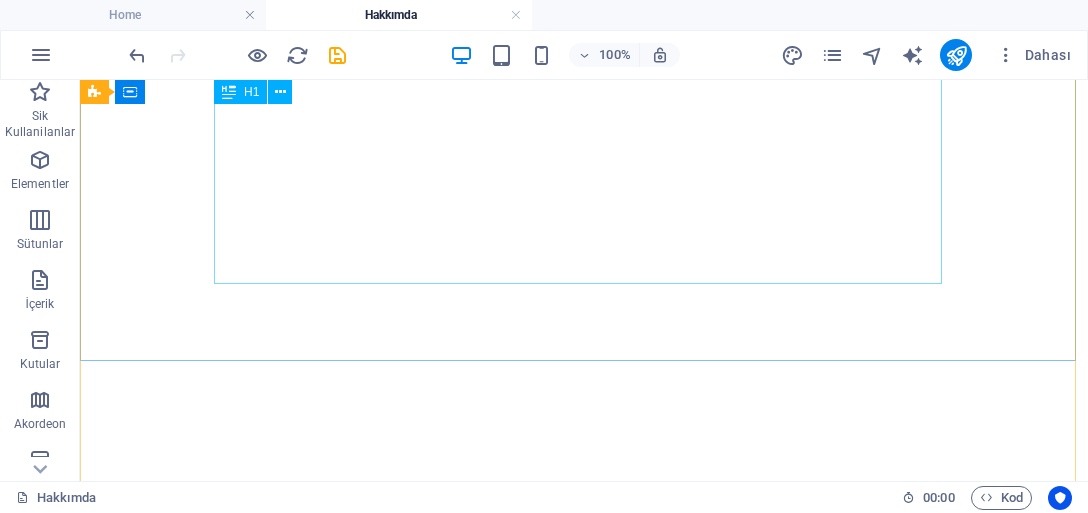 scroll, scrollTop: 320, scrollLeft: 0, axis: vertical 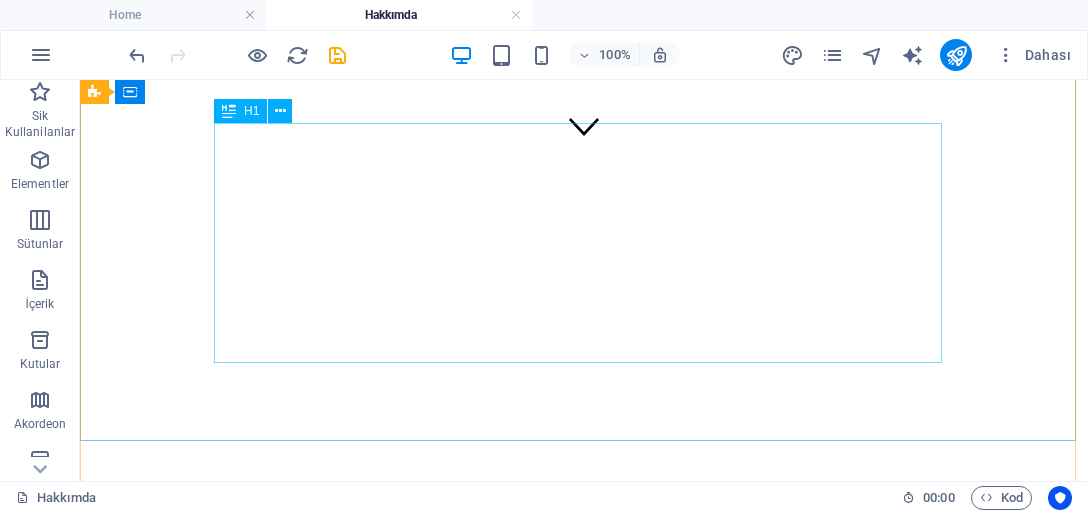 click on "Our company’s story" at bounding box center (584, 1207) 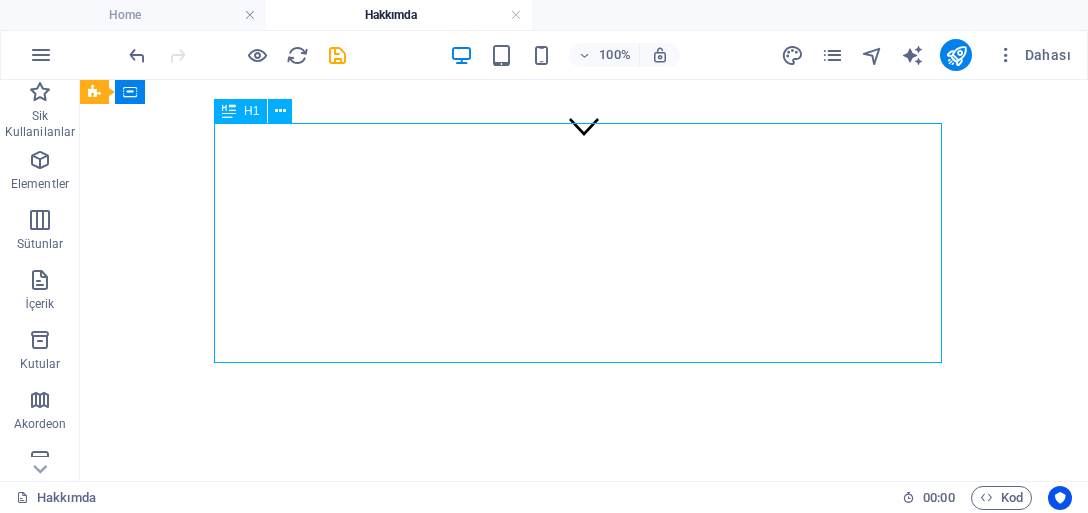 click on "Our company’s story" at bounding box center (584, 1207) 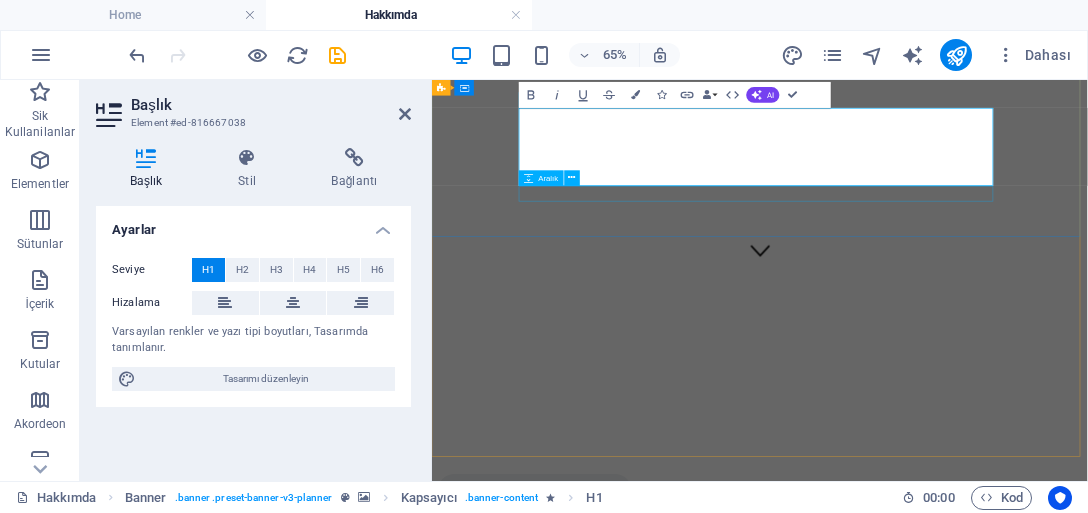 type 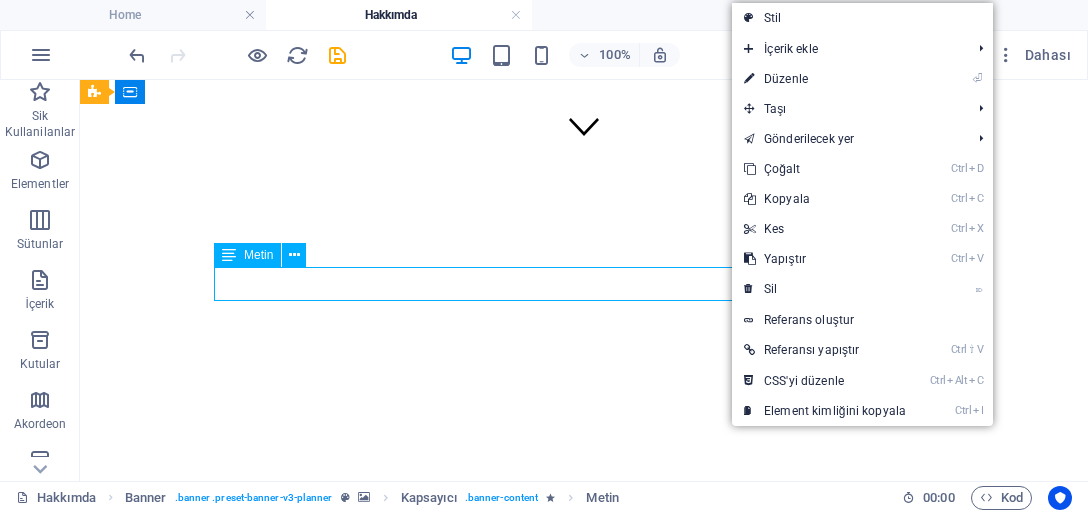 click on "Explore our mission and vision" at bounding box center (584, 1301) 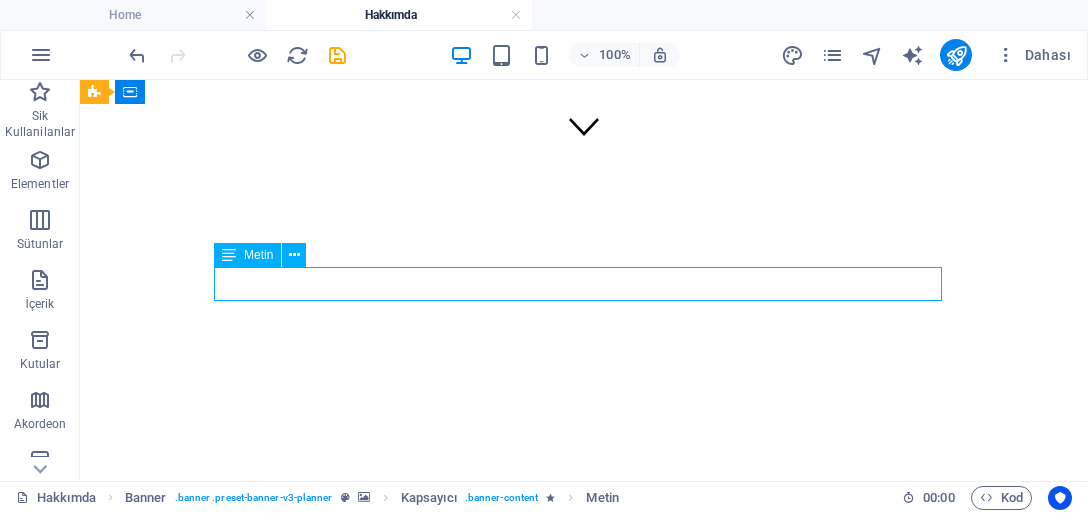 click on "Explore our mission and vision" at bounding box center (584, 1301) 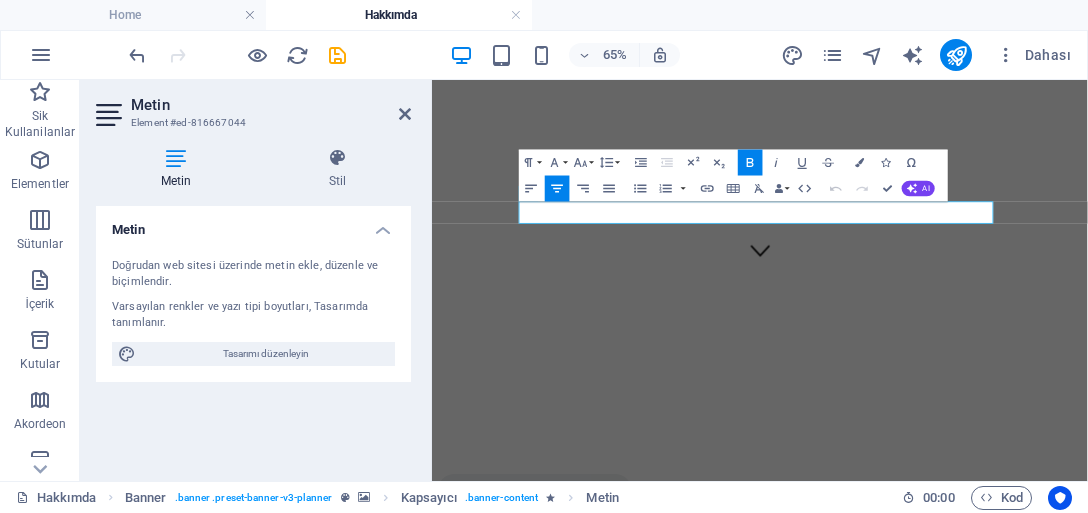 click on "Undo" at bounding box center (836, 189) 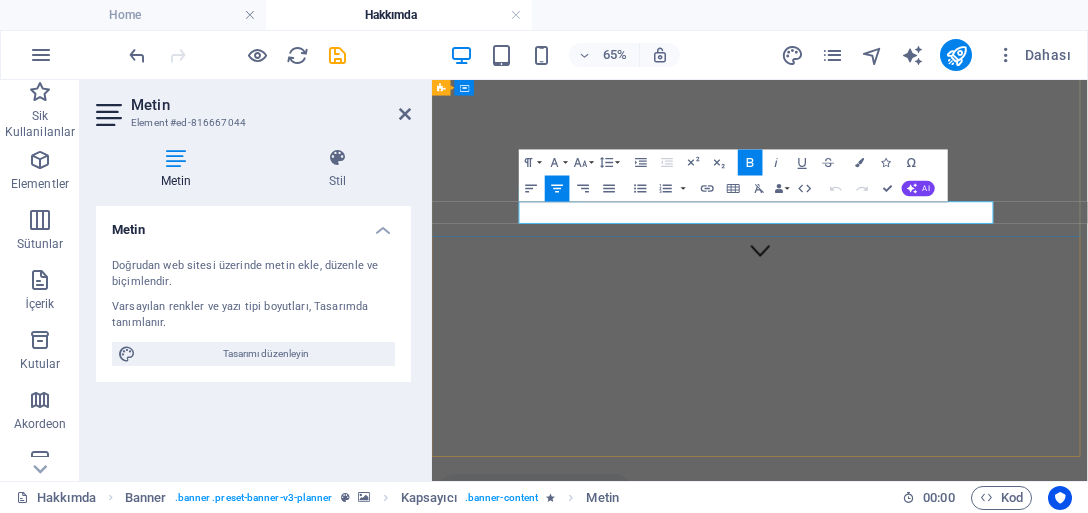 click on "Explore our mission and vision" at bounding box center [936, 1301] 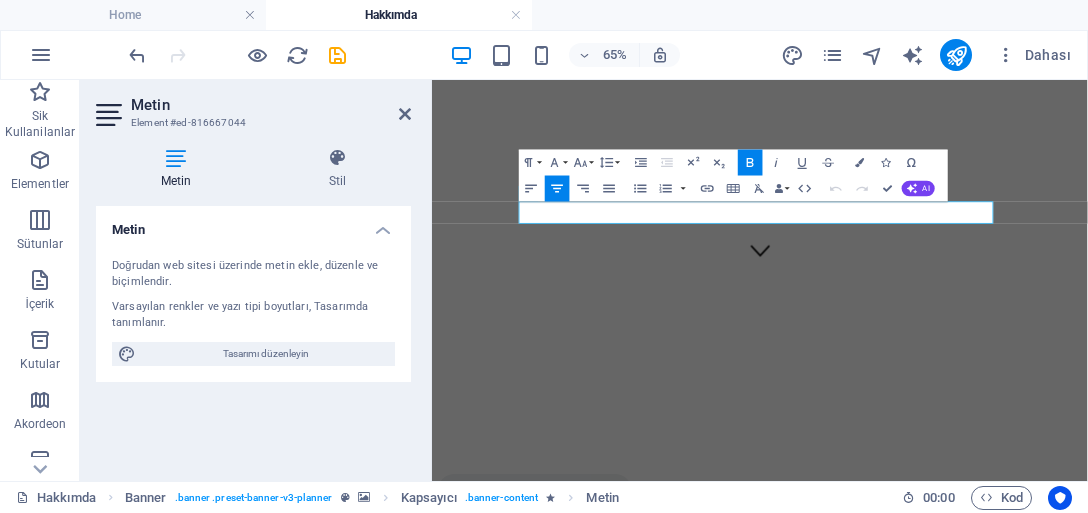 type 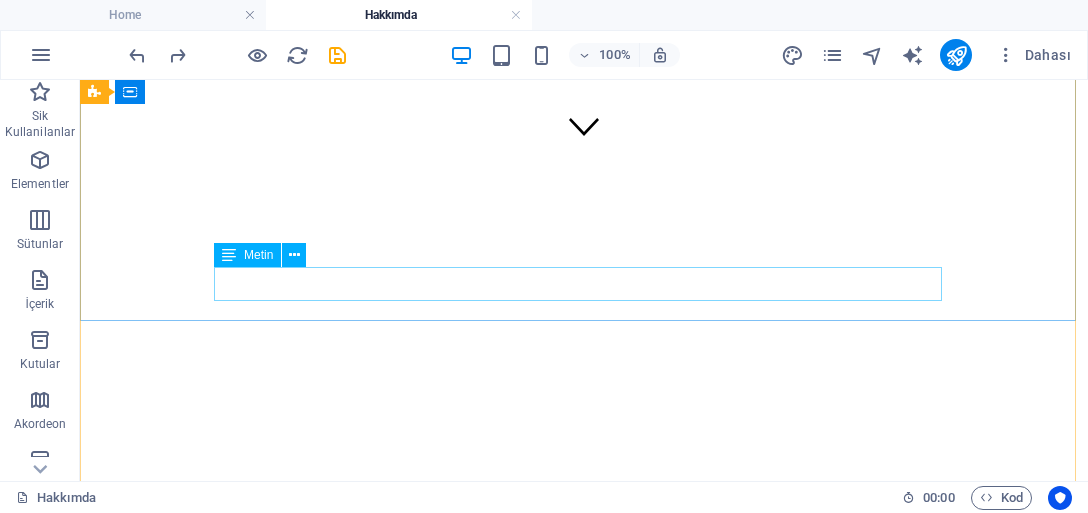 click on "Explore our mission and vision" at bounding box center [584, 1301] 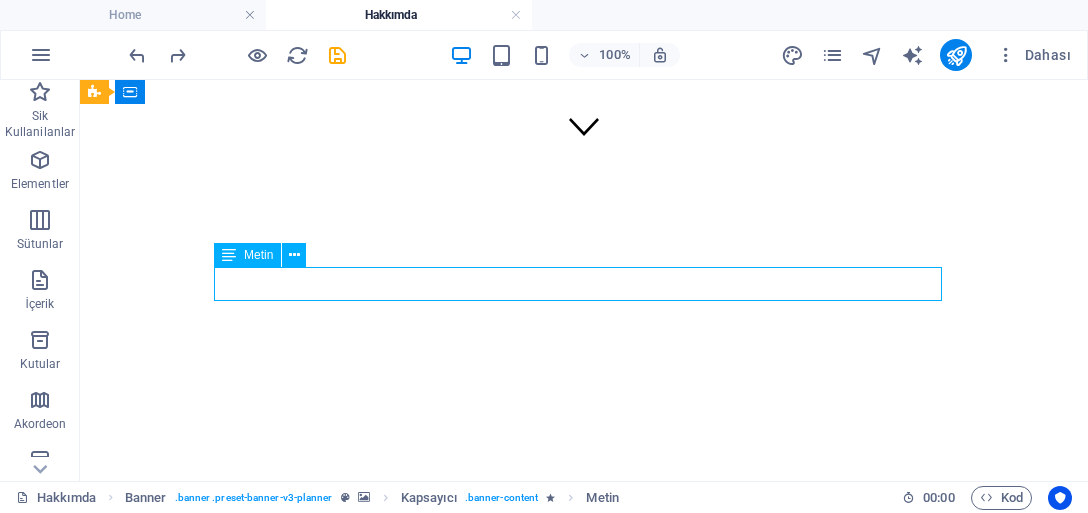 click on "Explore our mission and vision" at bounding box center (584, 1301) 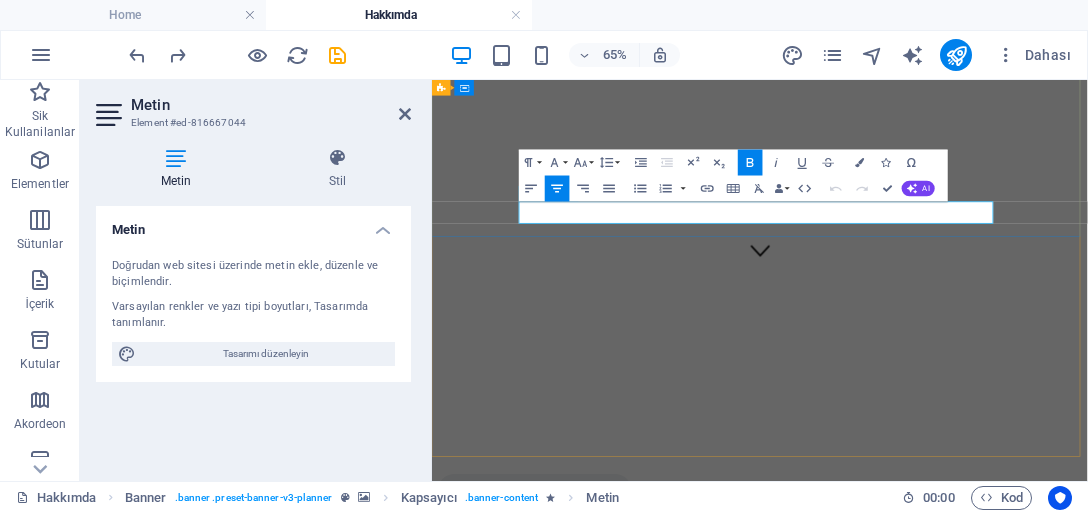 click on "Explore our mission and vision" at bounding box center [936, 1301] 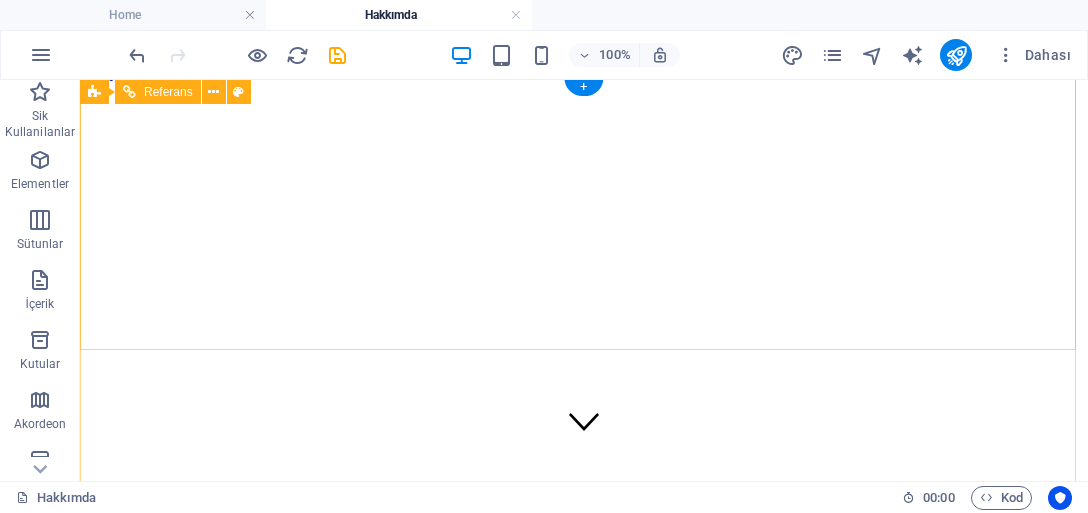 scroll, scrollTop: 0, scrollLeft: 0, axis: both 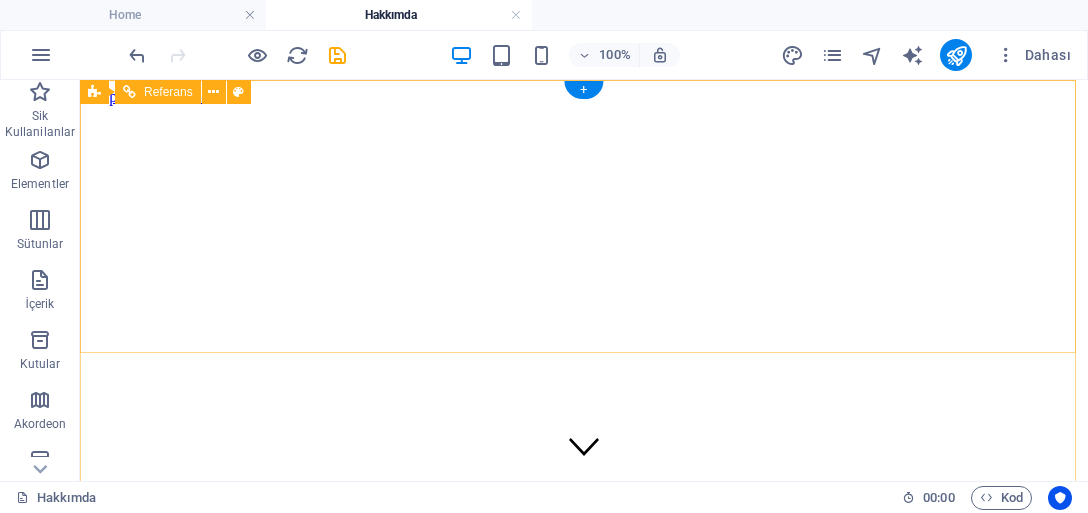 click at bounding box center [584, 1035] 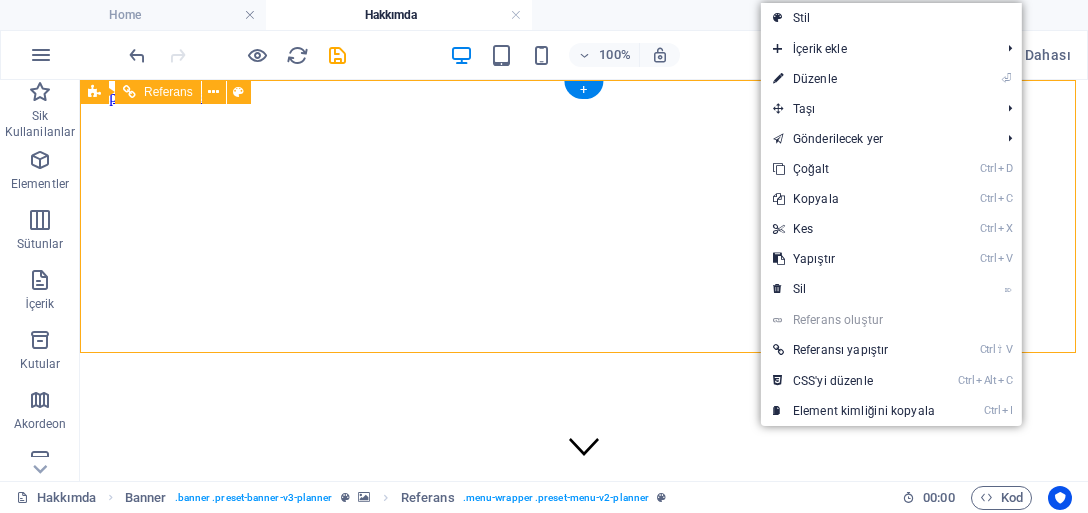click at bounding box center [584, 1035] 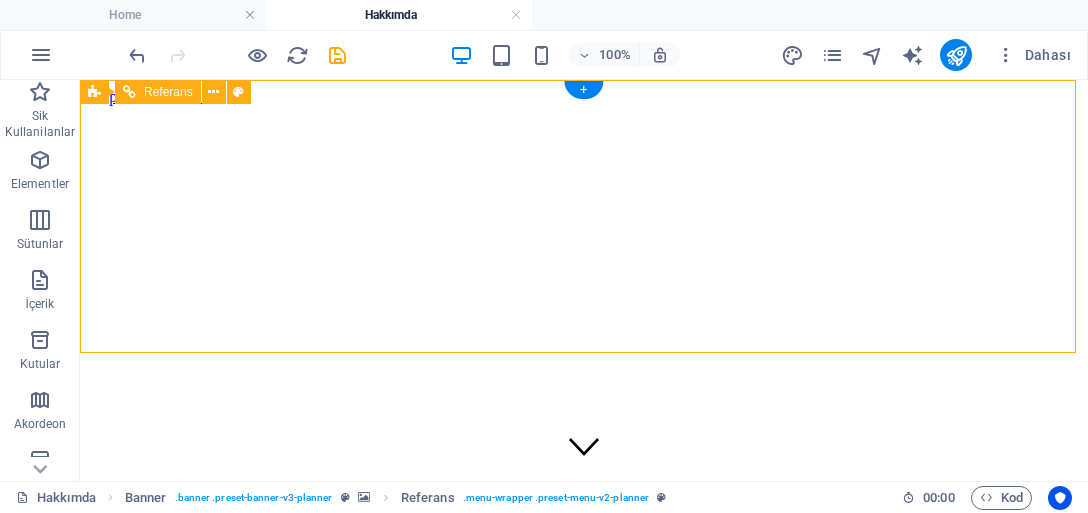 click at bounding box center [584, 1035] 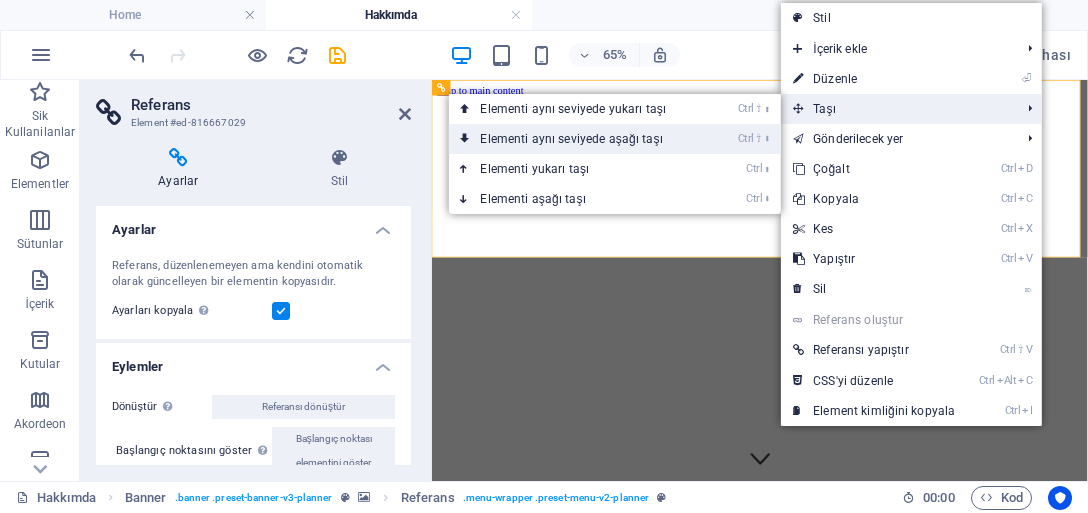click on "Ctrl ⇧ ⬇  Elementi aynı seviyede aşağı taşı" at bounding box center [577, 139] 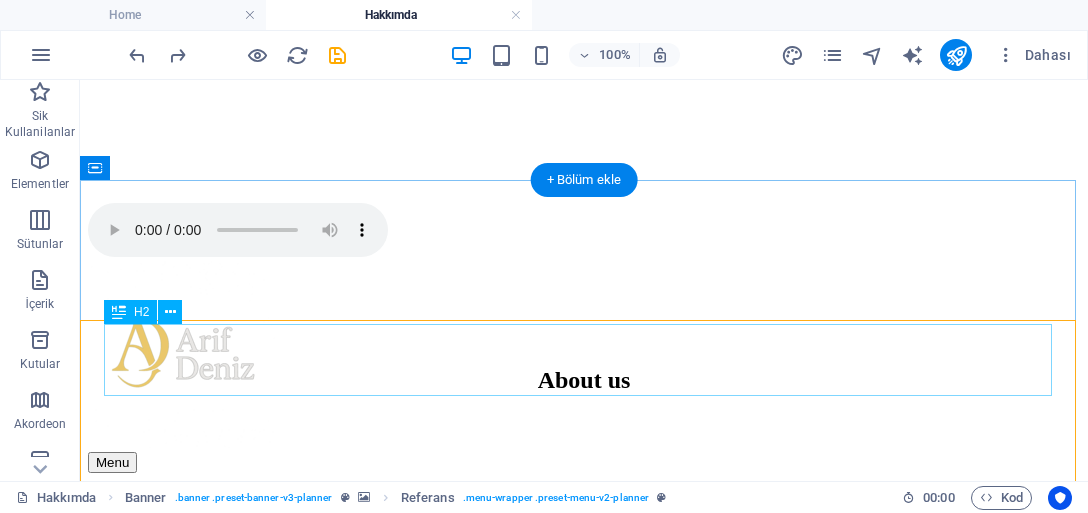 scroll, scrollTop: 800, scrollLeft: 0, axis: vertical 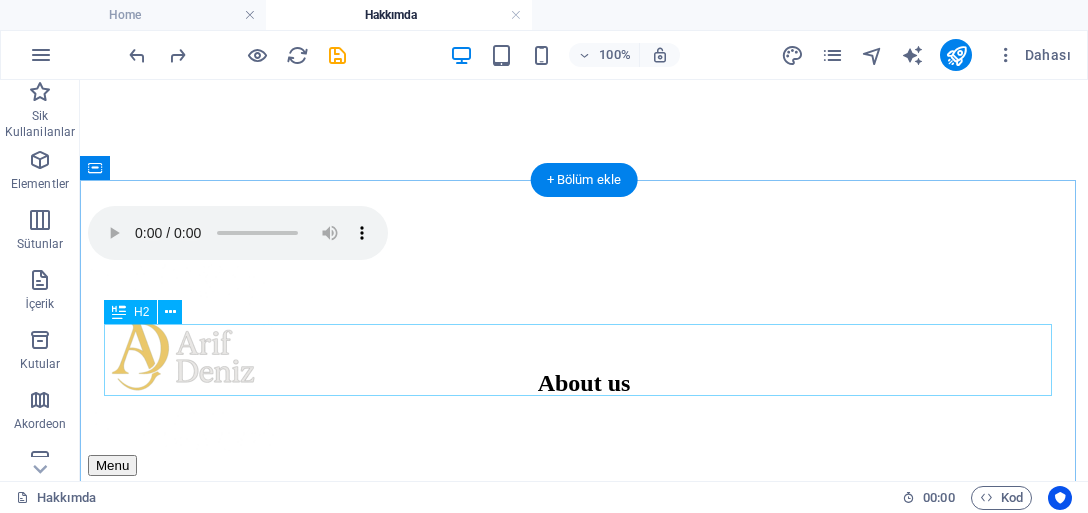 click on "About us" at bounding box center [584, 383] 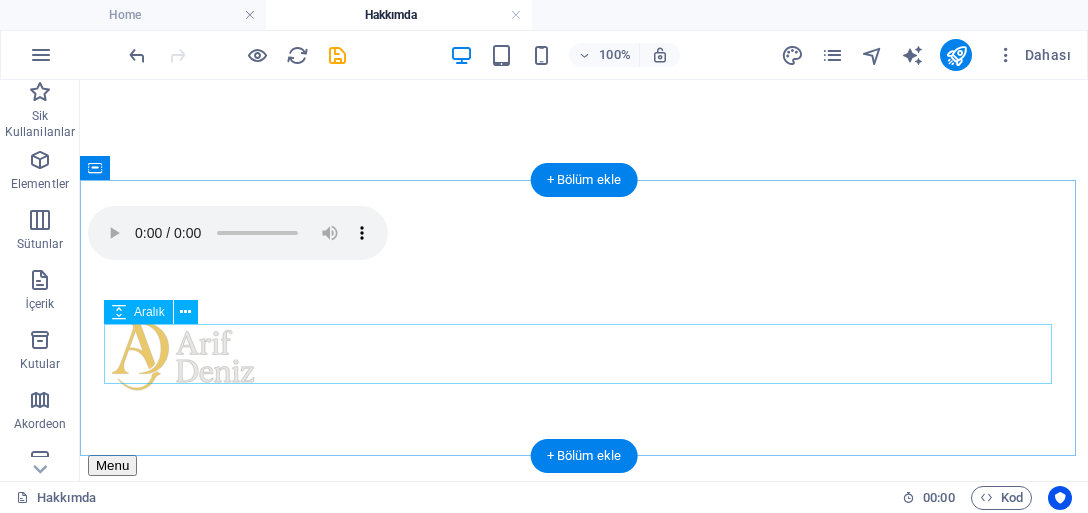 click at bounding box center (584, 380) 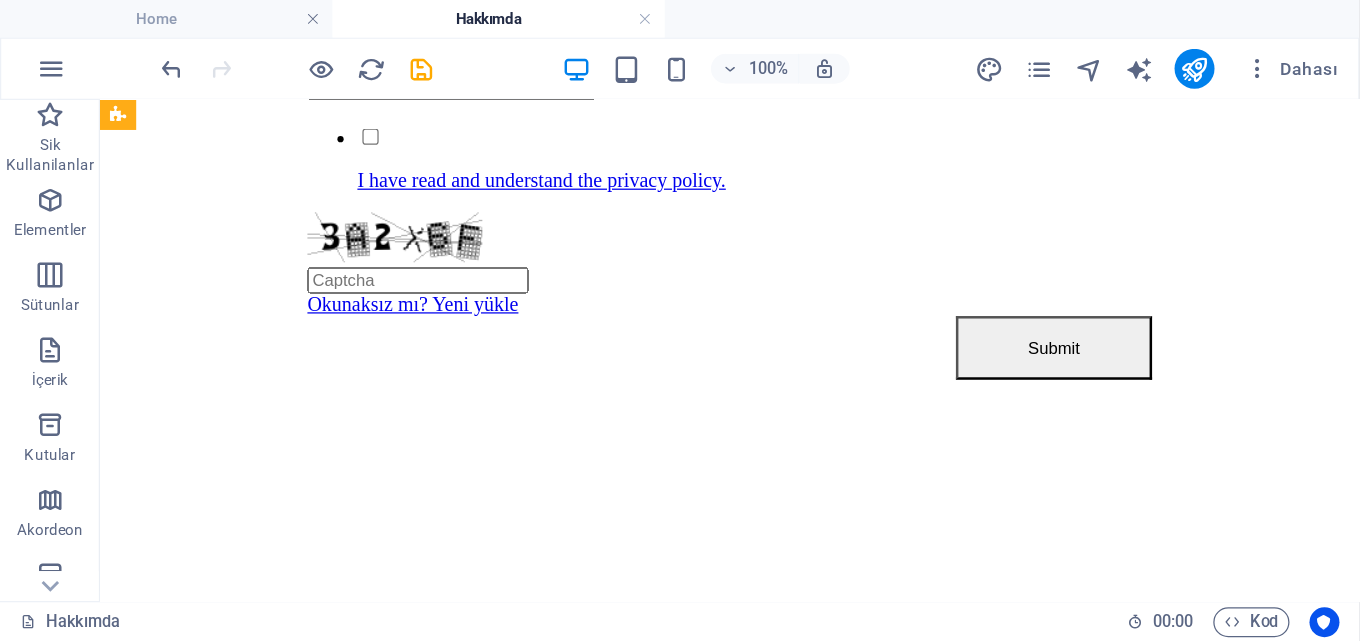 scroll, scrollTop: 2320, scrollLeft: 0, axis: vertical 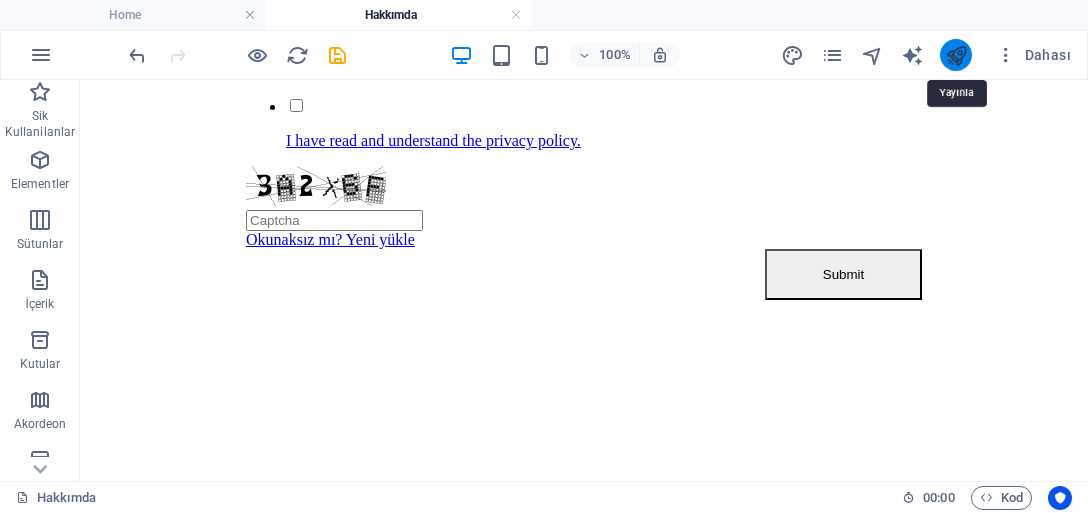click at bounding box center [956, 55] 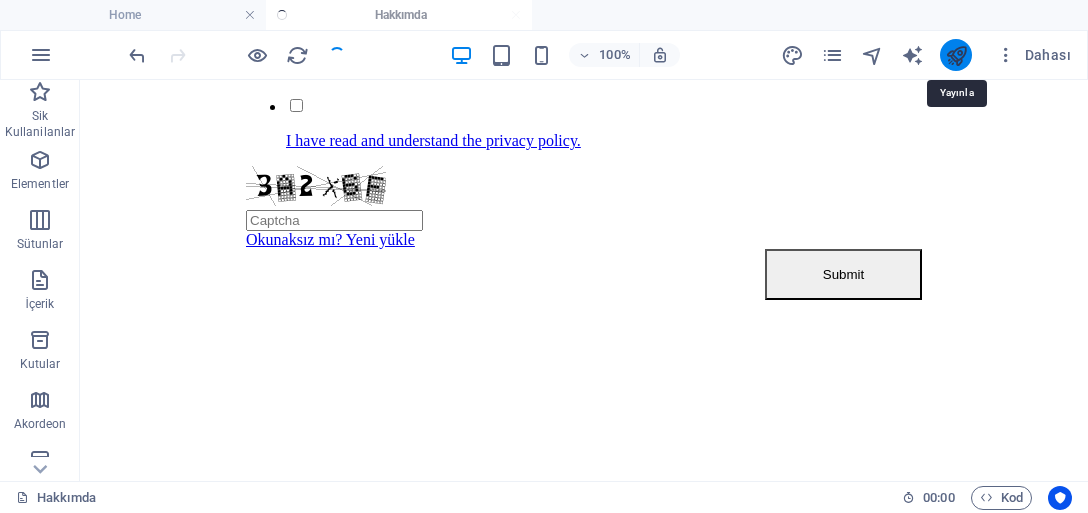 click at bounding box center [956, 55] 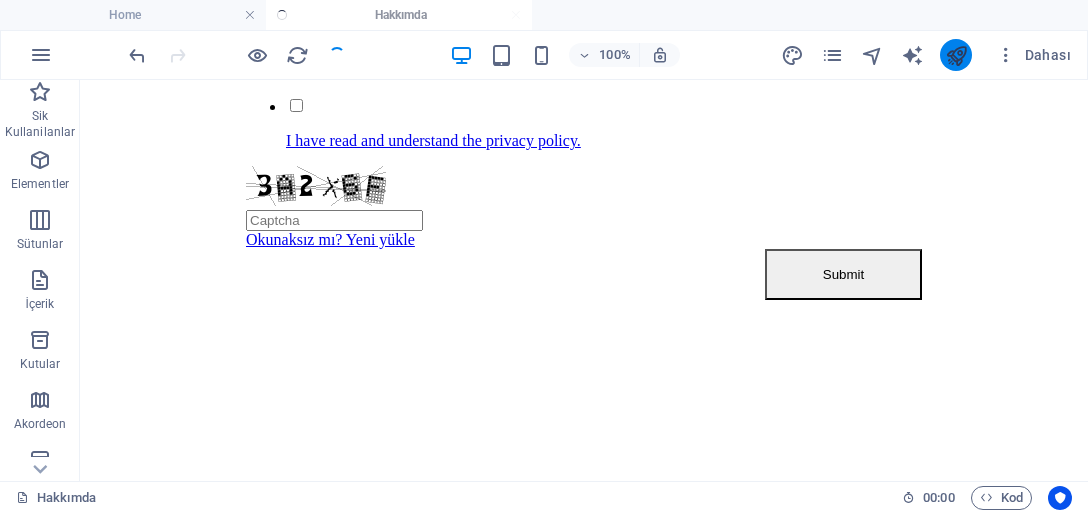 click at bounding box center [956, 55] 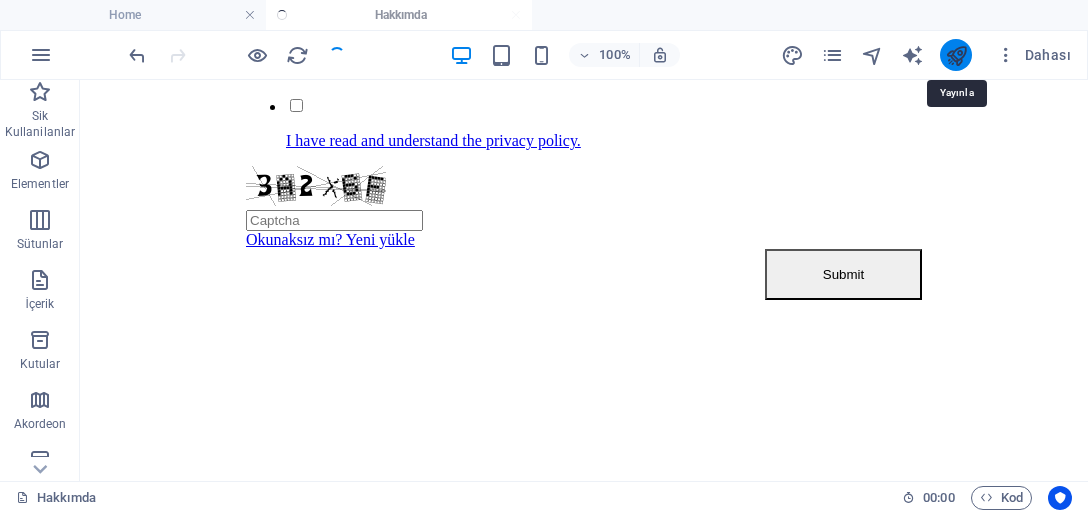 click at bounding box center (956, 55) 